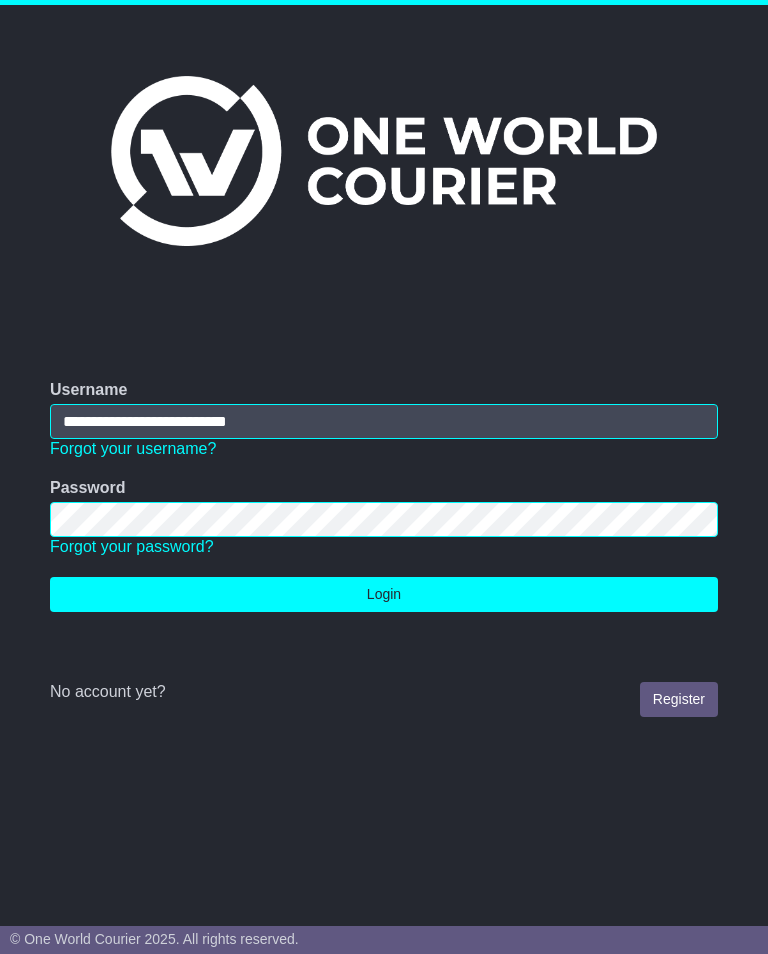 click on "Login" at bounding box center [384, 594] 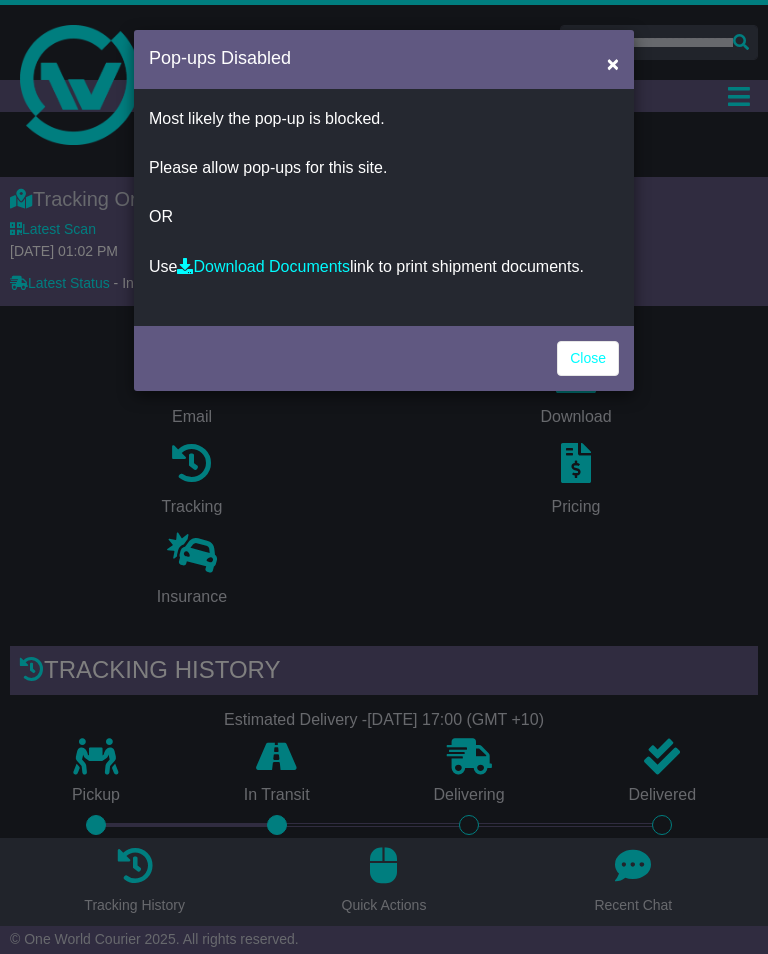 click on "Close" at bounding box center [588, 358] 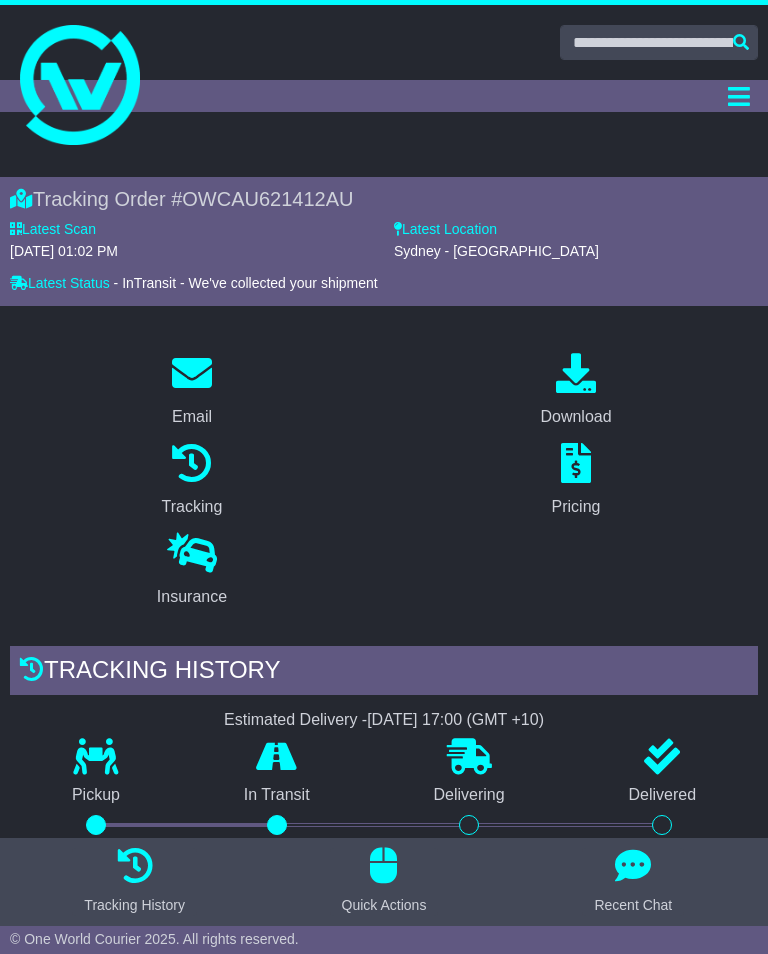 scroll, scrollTop: 0, scrollLeft: 0, axis: both 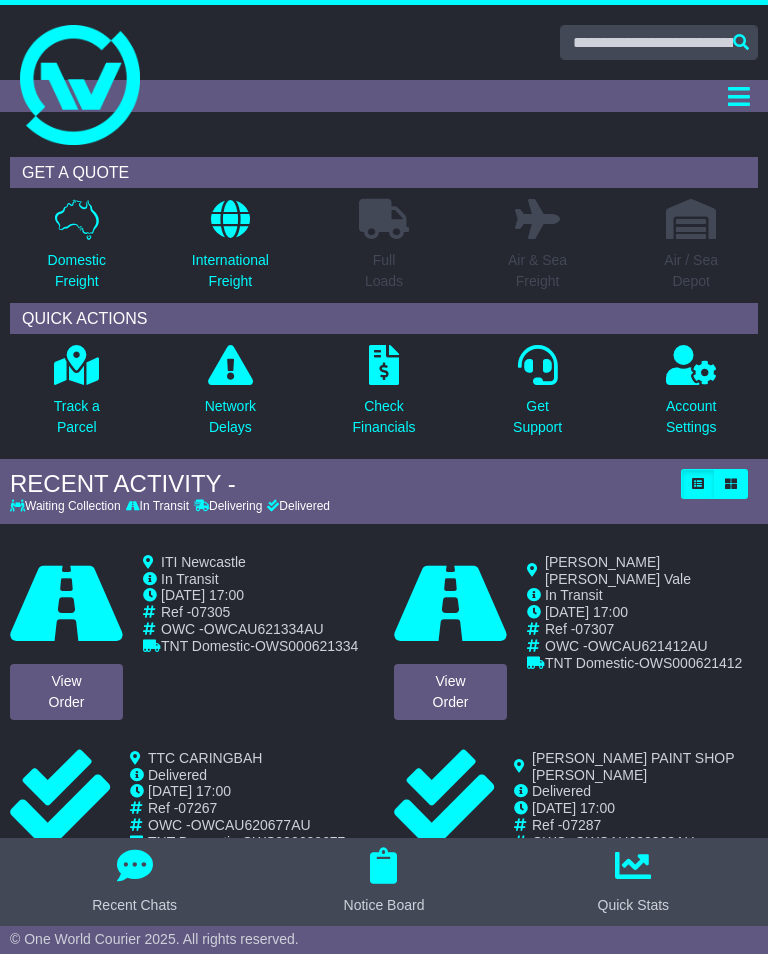 click on "Domestic Freight" at bounding box center [77, 271] 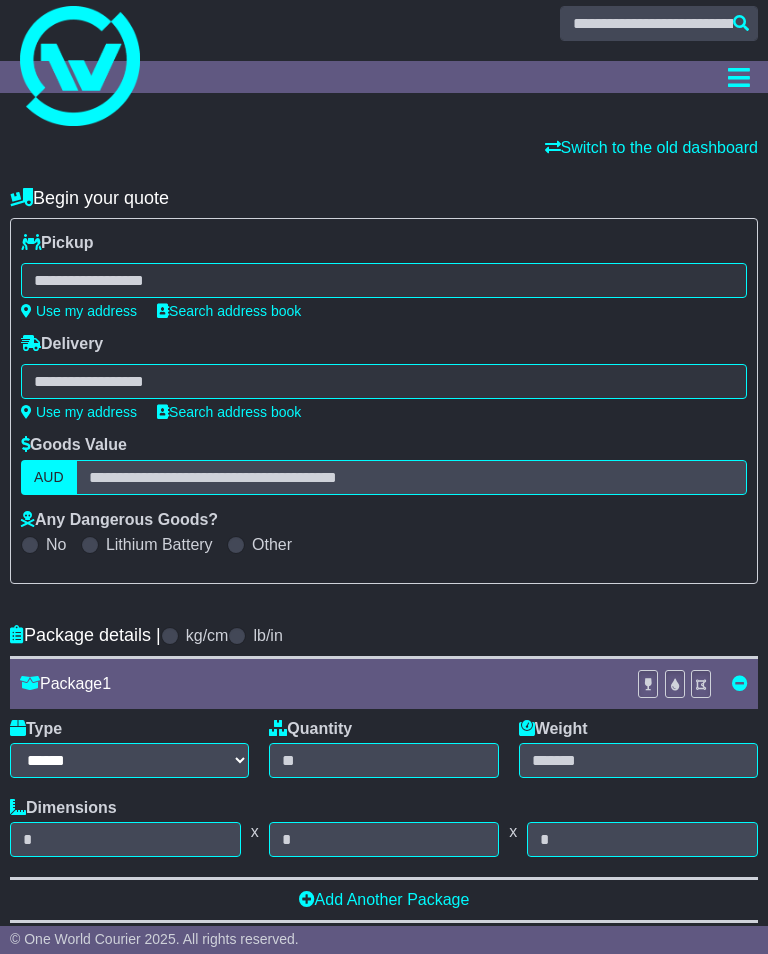 scroll, scrollTop: 38, scrollLeft: 0, axis: vertical 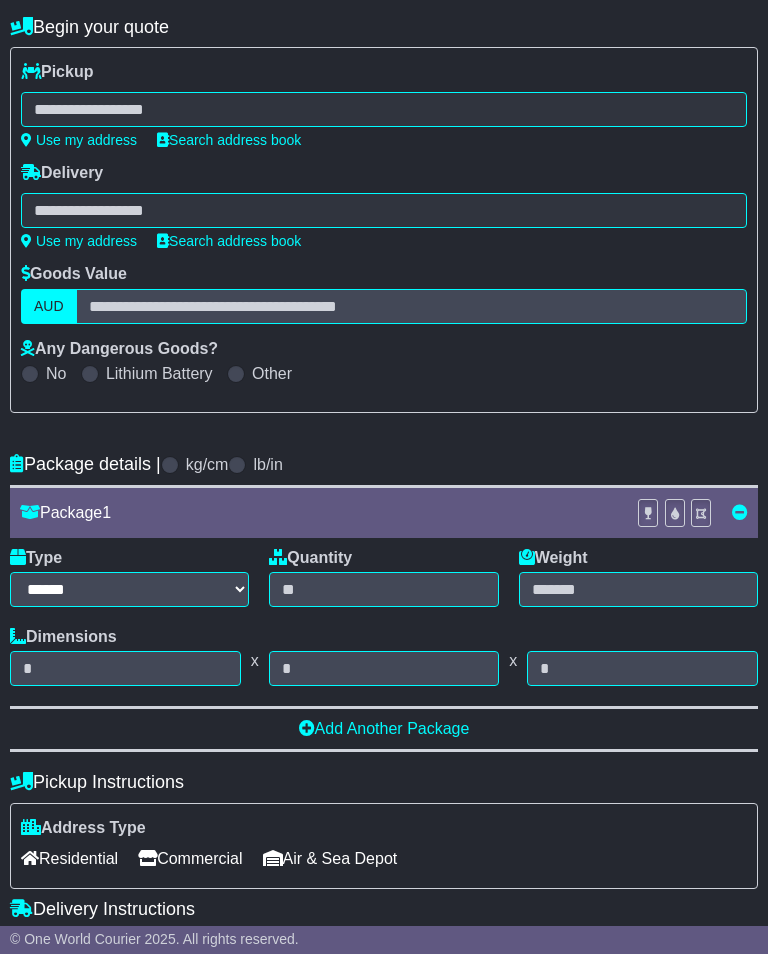 click at bounding box center (384, 109) 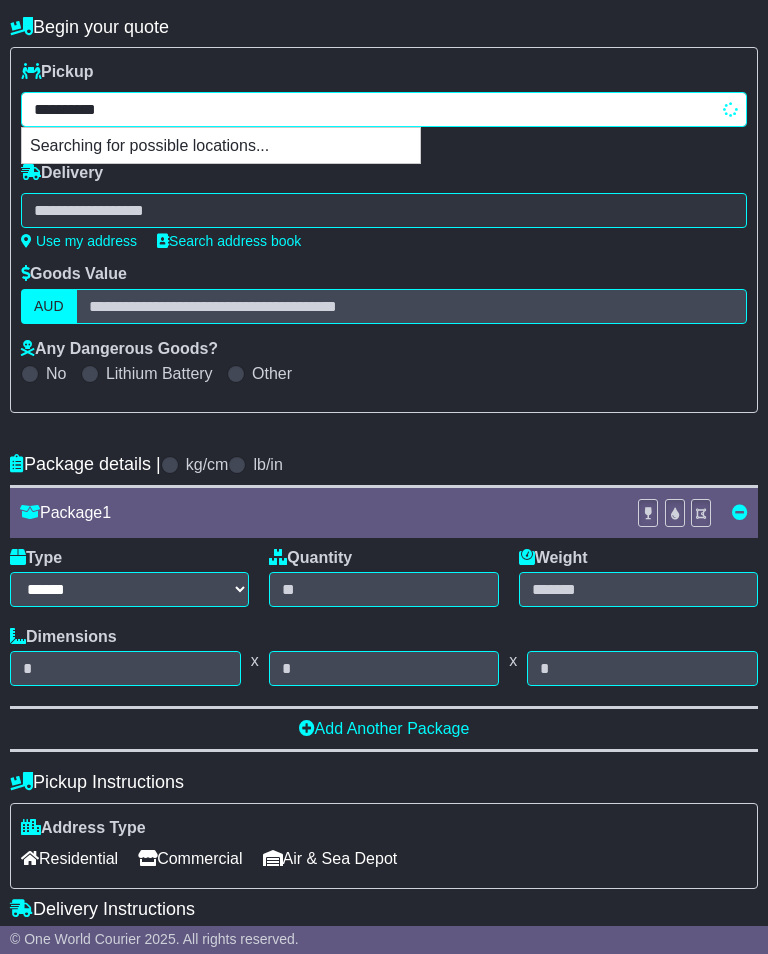 type on "**********" 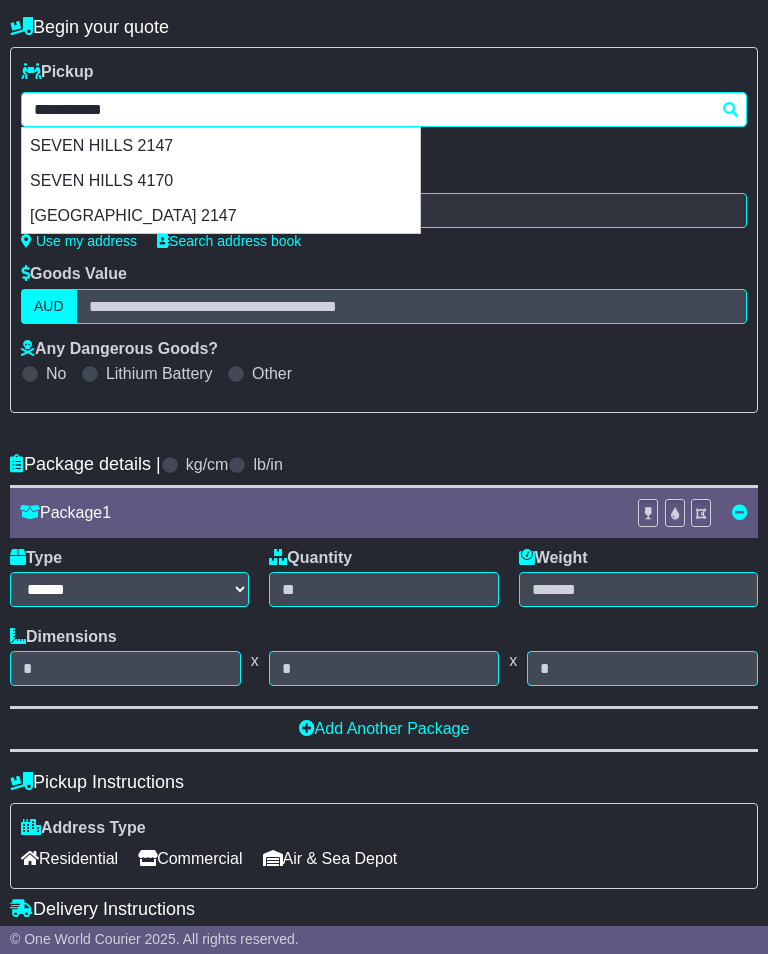 click on "SEVEN HILLS 2147" at bounding box center (221, 145) 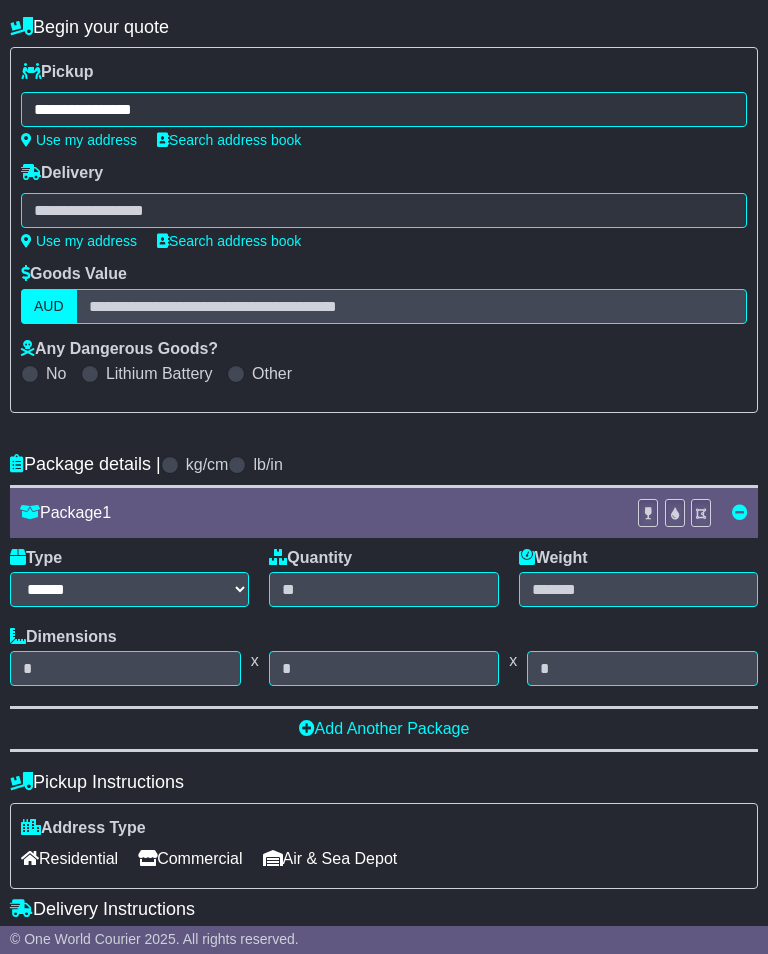 type on "**********" 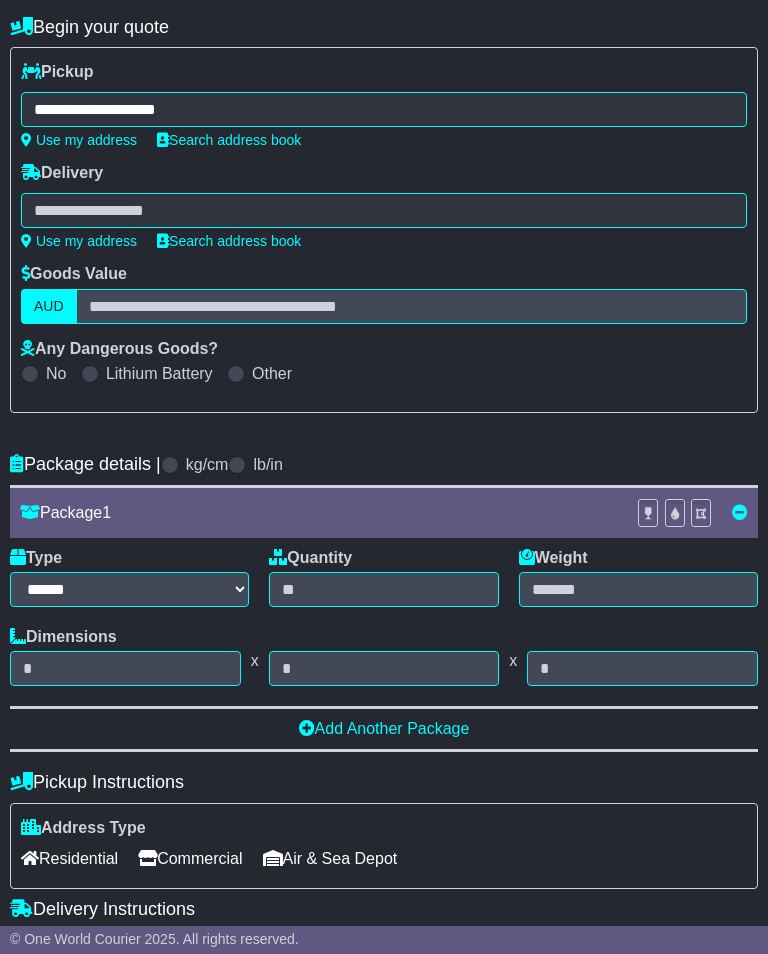 click at bounding box center [384, 210] 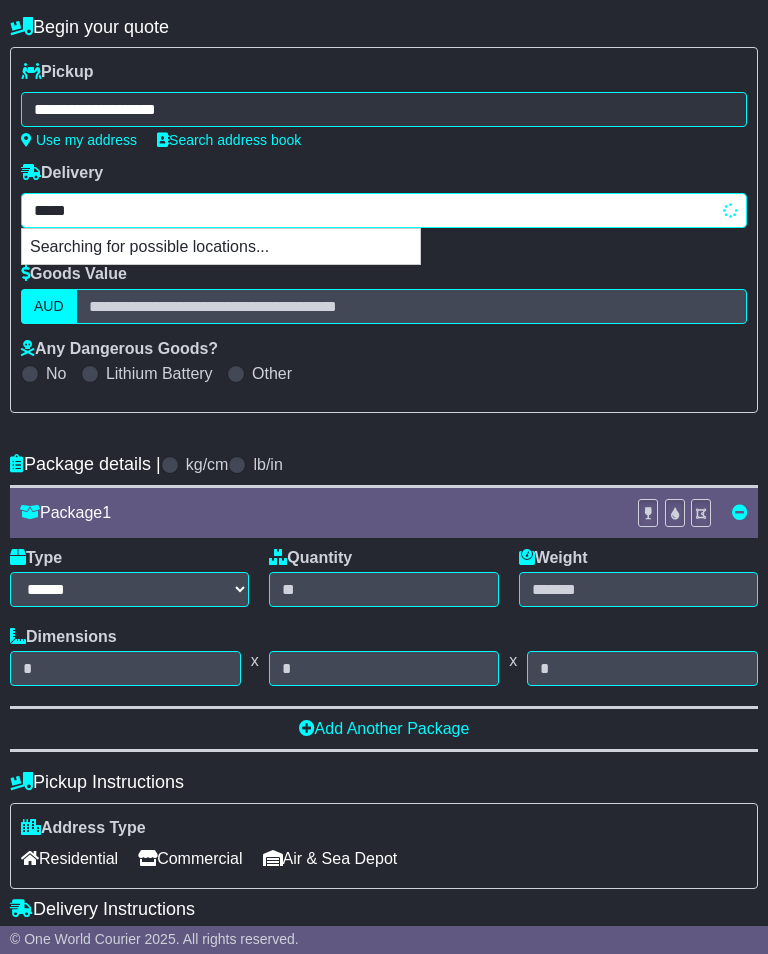 type on "******" 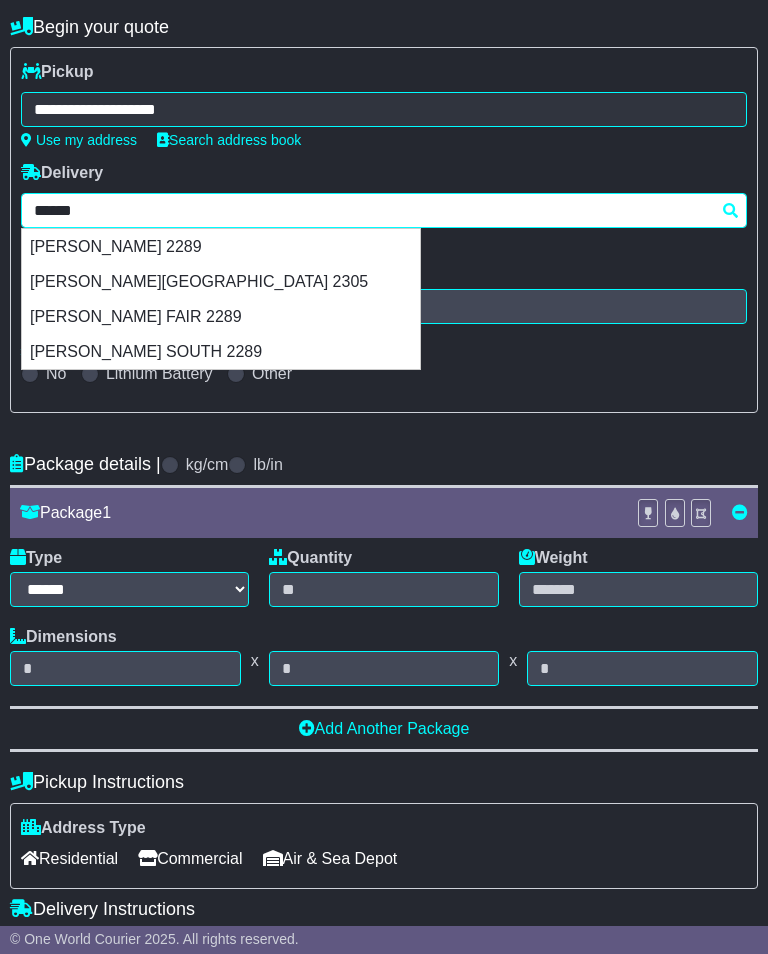 click on "KOTARA 2289" at bounding box center (221, 246) 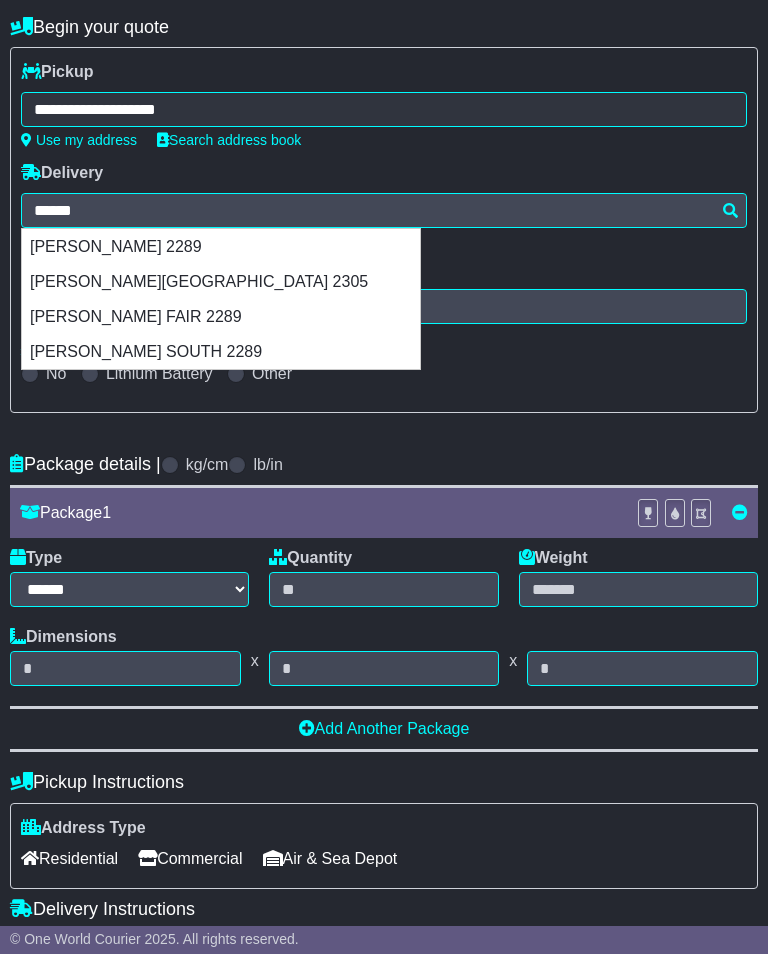 type on "**********" 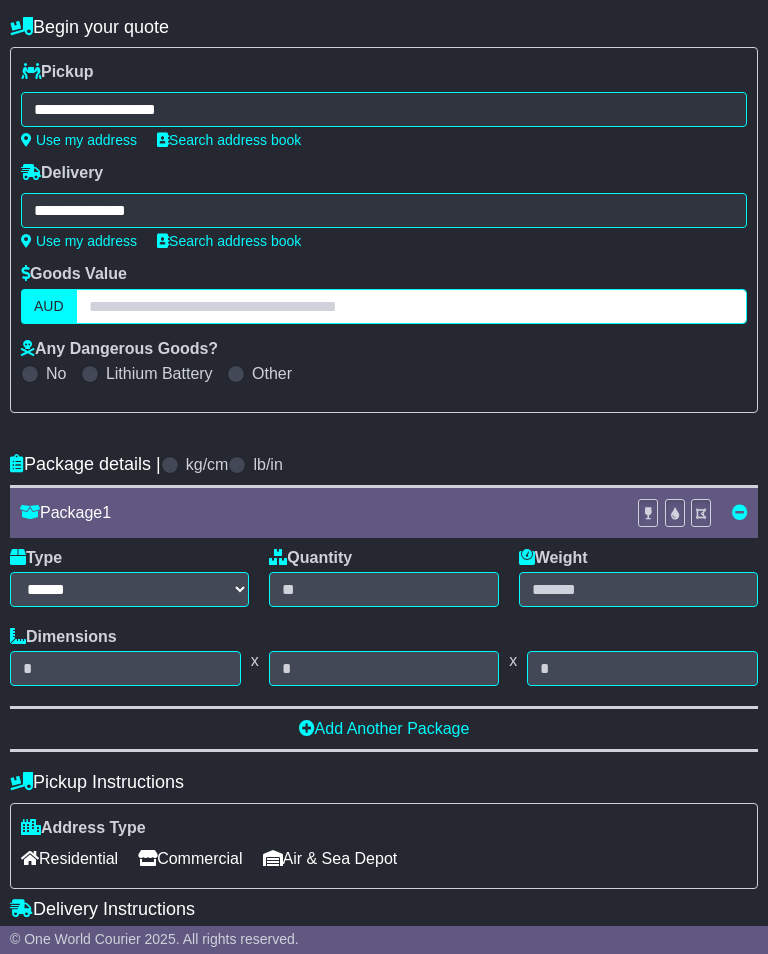 click at bounding box center [411, 306] 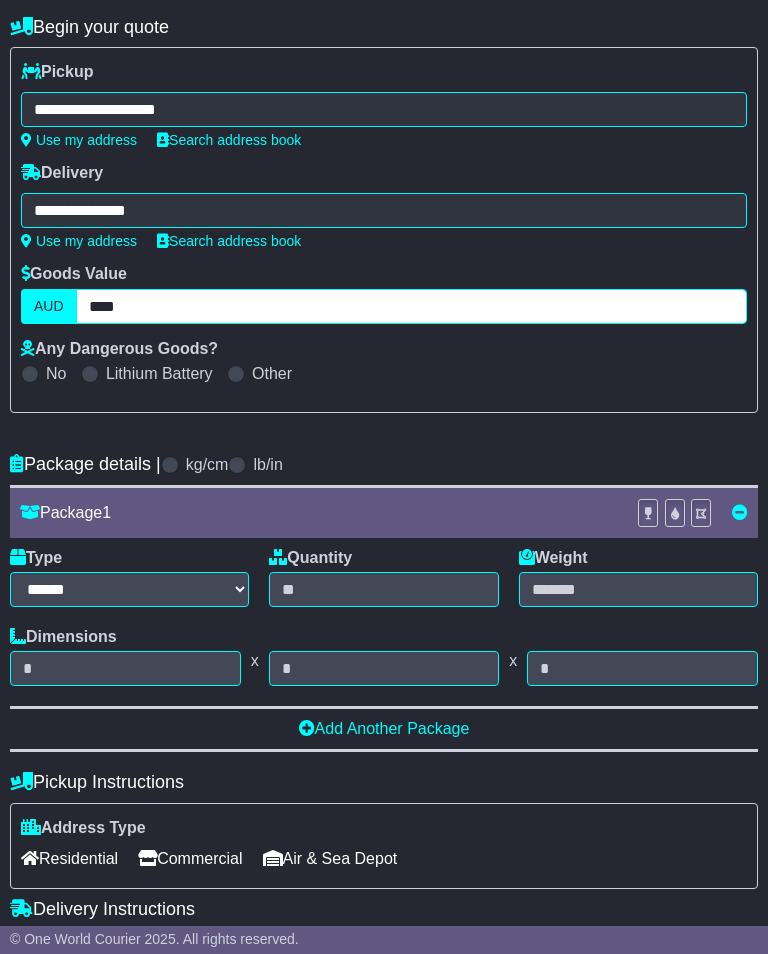 type on "****" 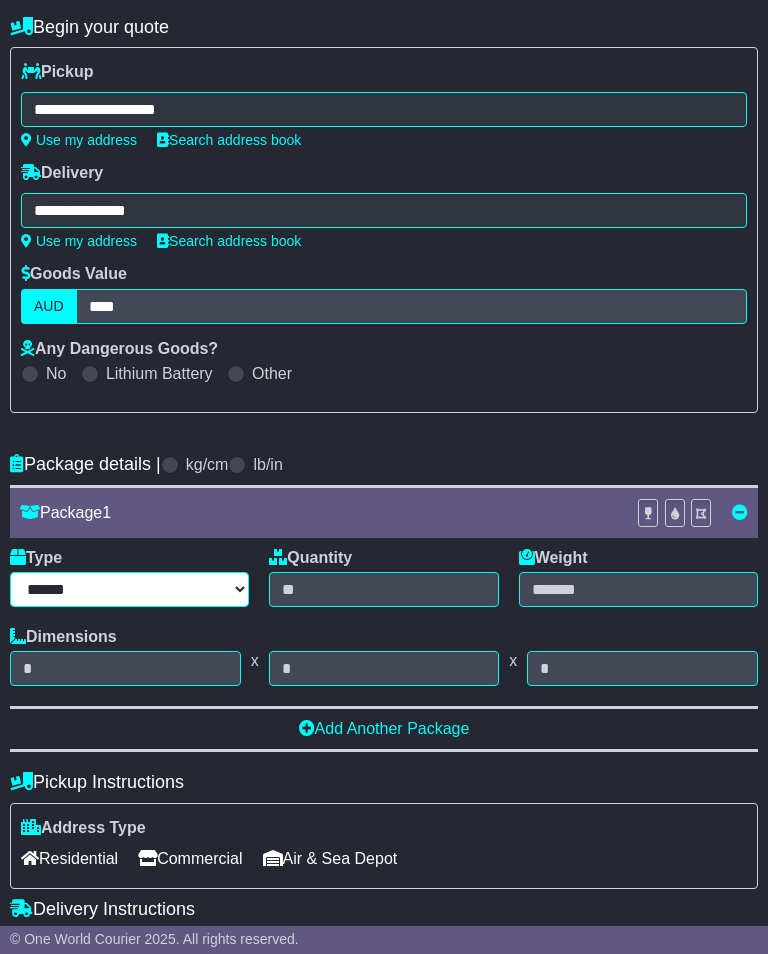 click on "****** ****** *** ******** ***** **** **** ****** *** *******" at bounding box center (129, 589) 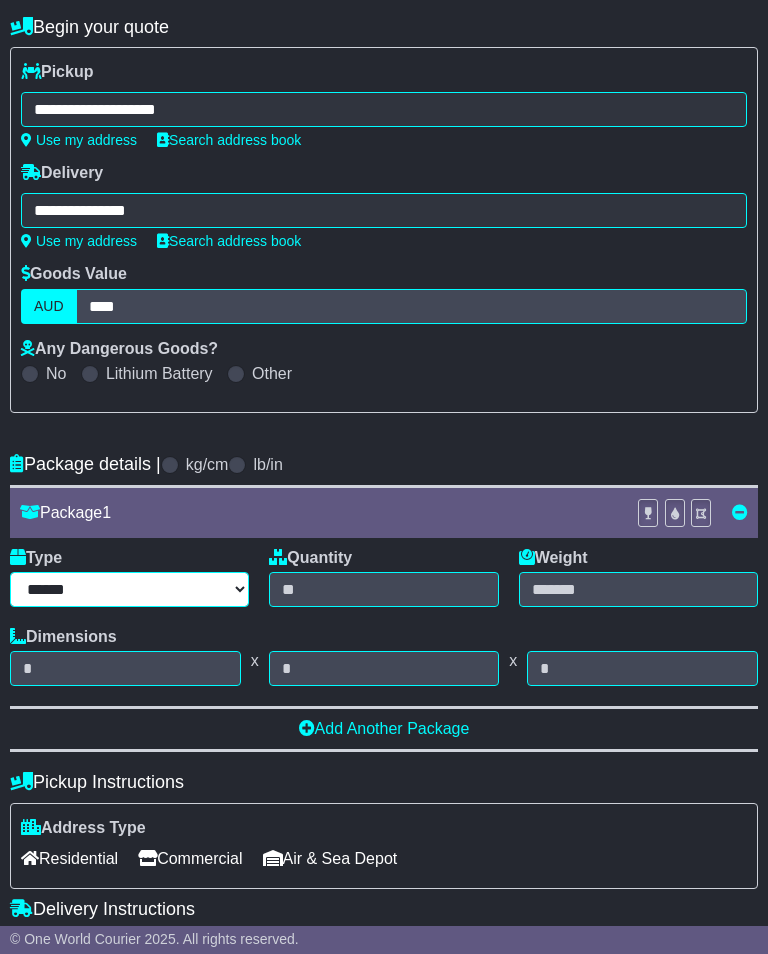 select on "*****" 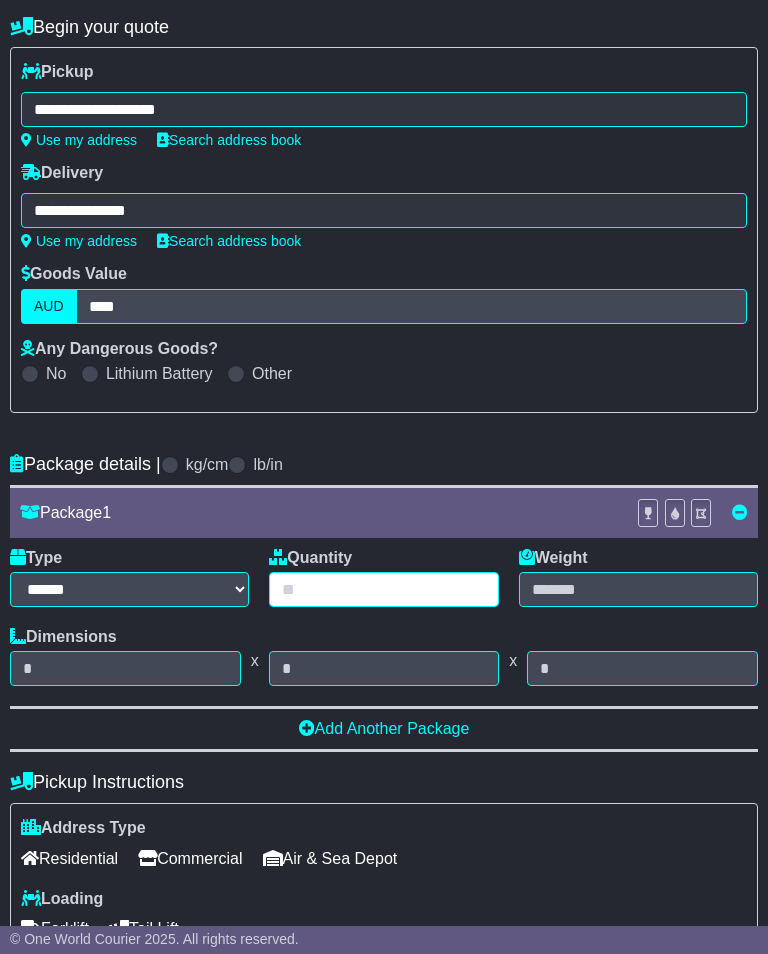 click at bounding box center (383, 589) 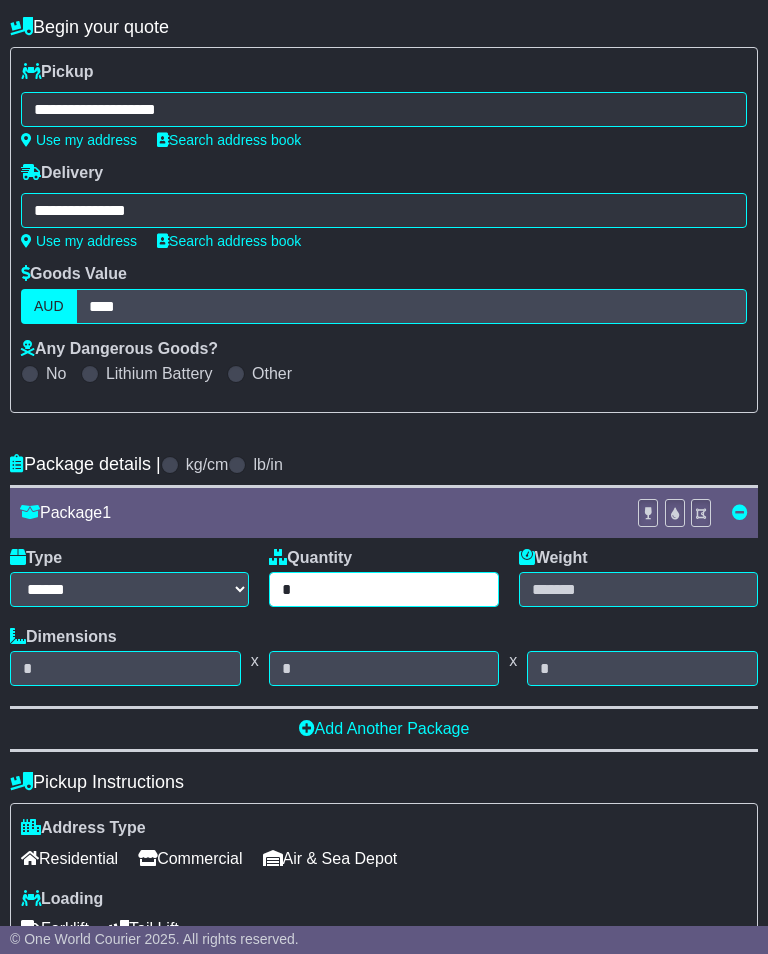 type on "*" 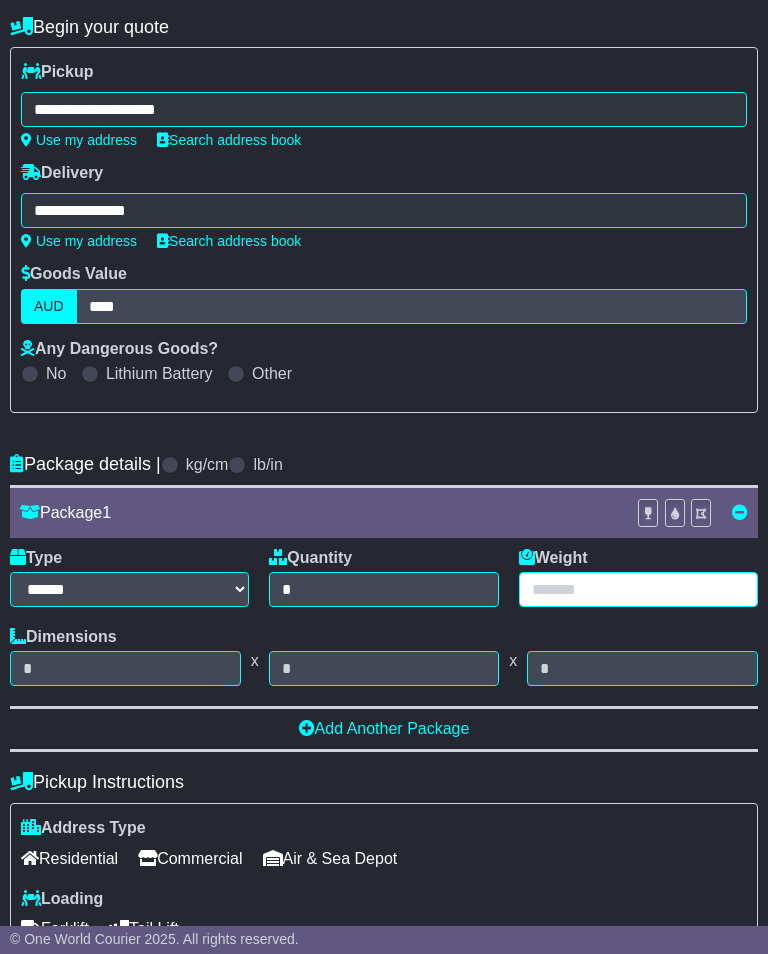 click at bounding box center (638, 589) 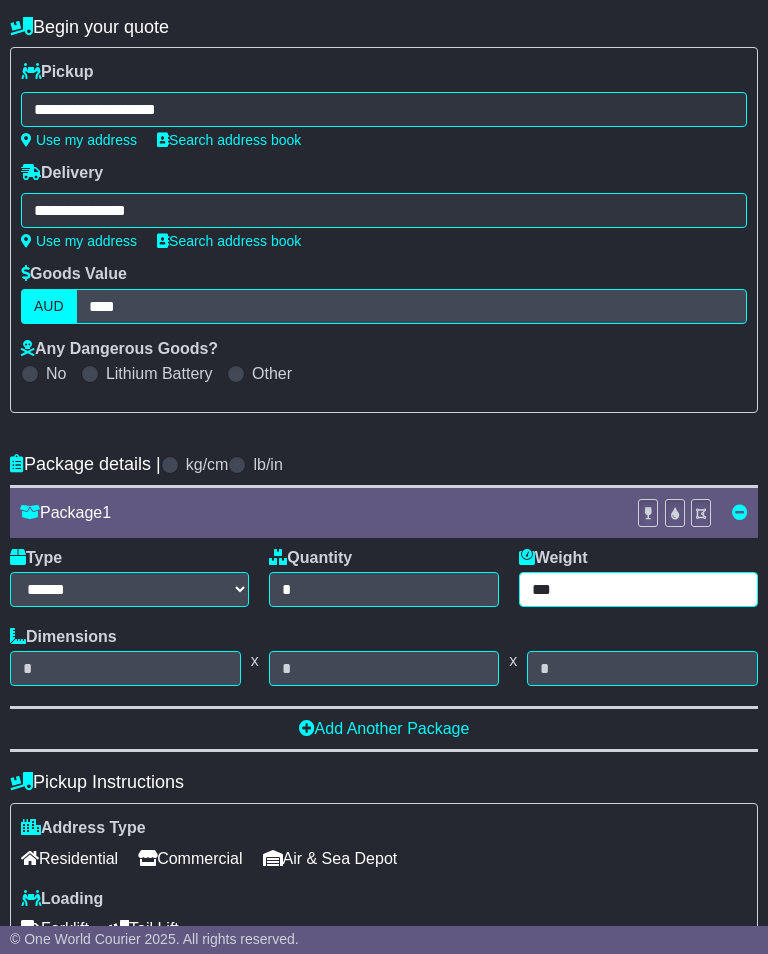 type on "***" 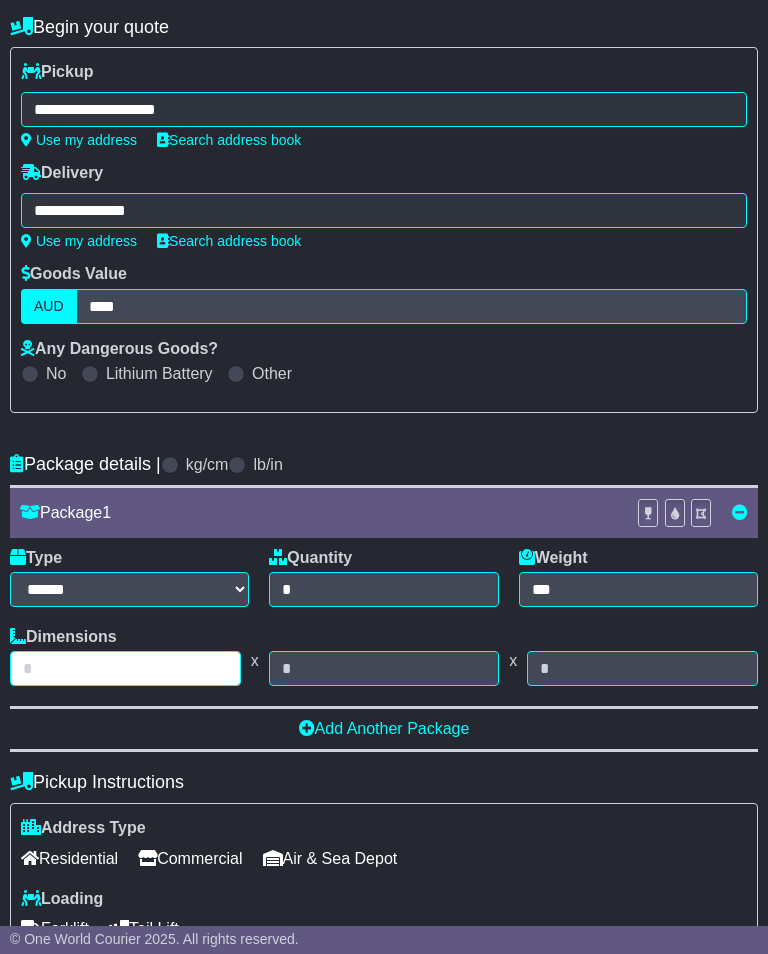 click at bounding box center [125, 668] 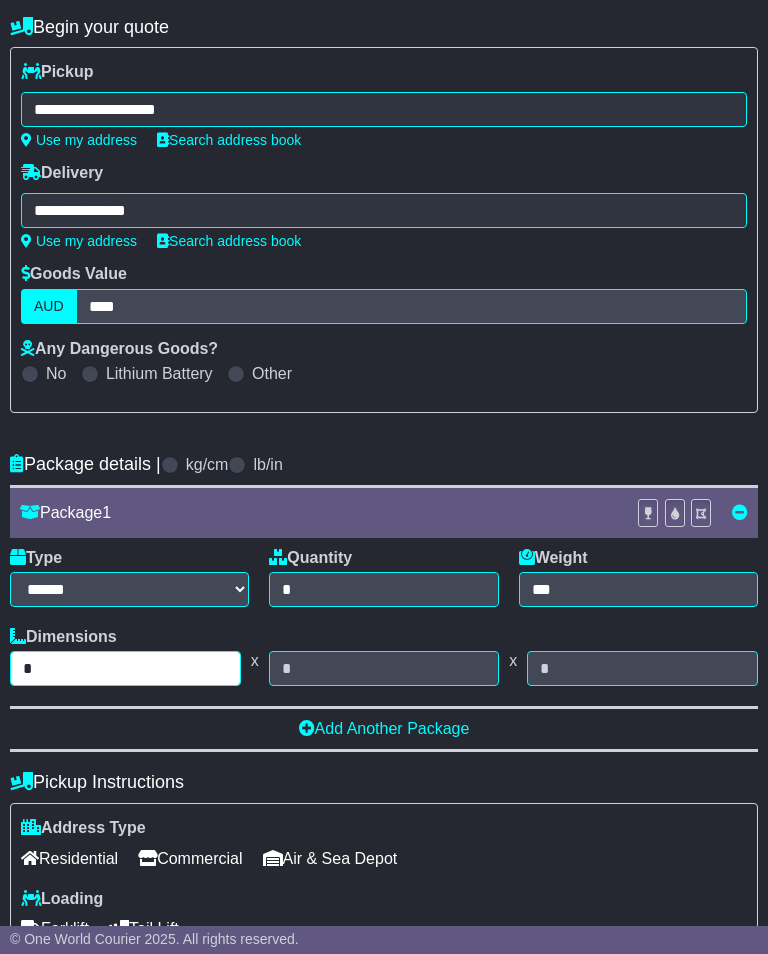 click on "*" at bounding box center (125, 668) 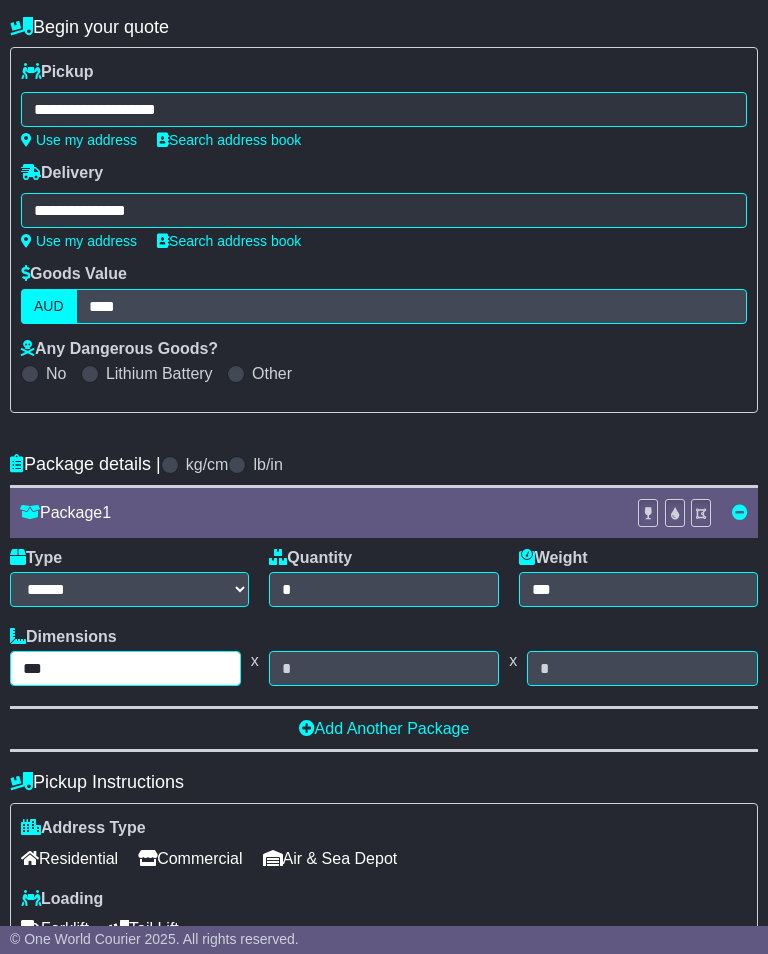 click on "***" at bounding box center [125, 668] 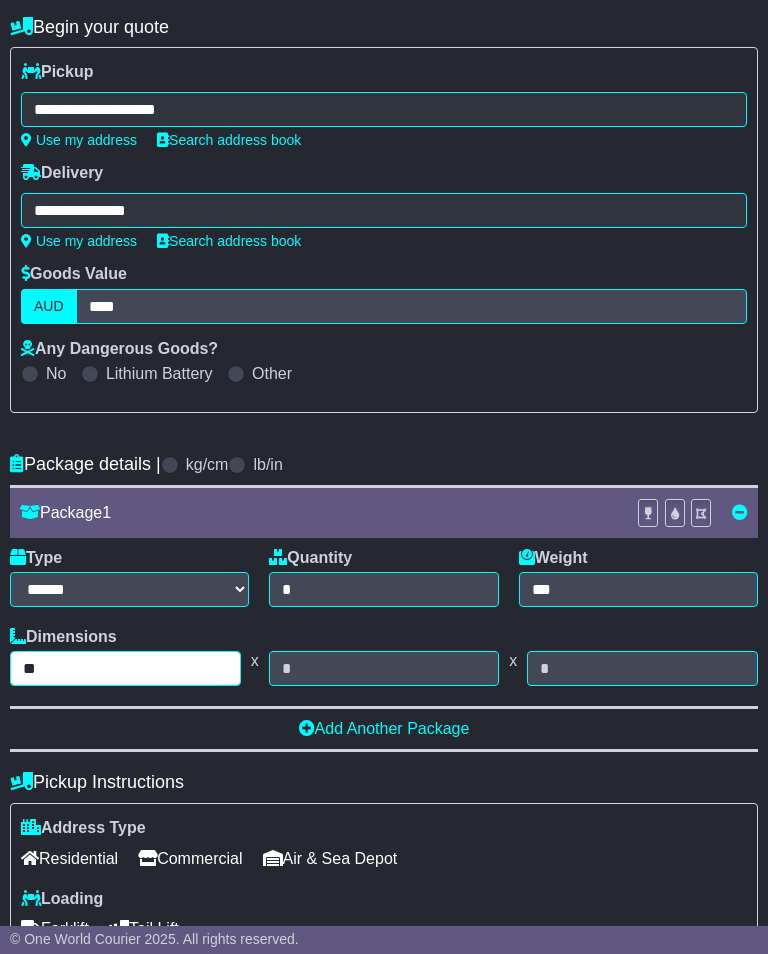 type on "*" 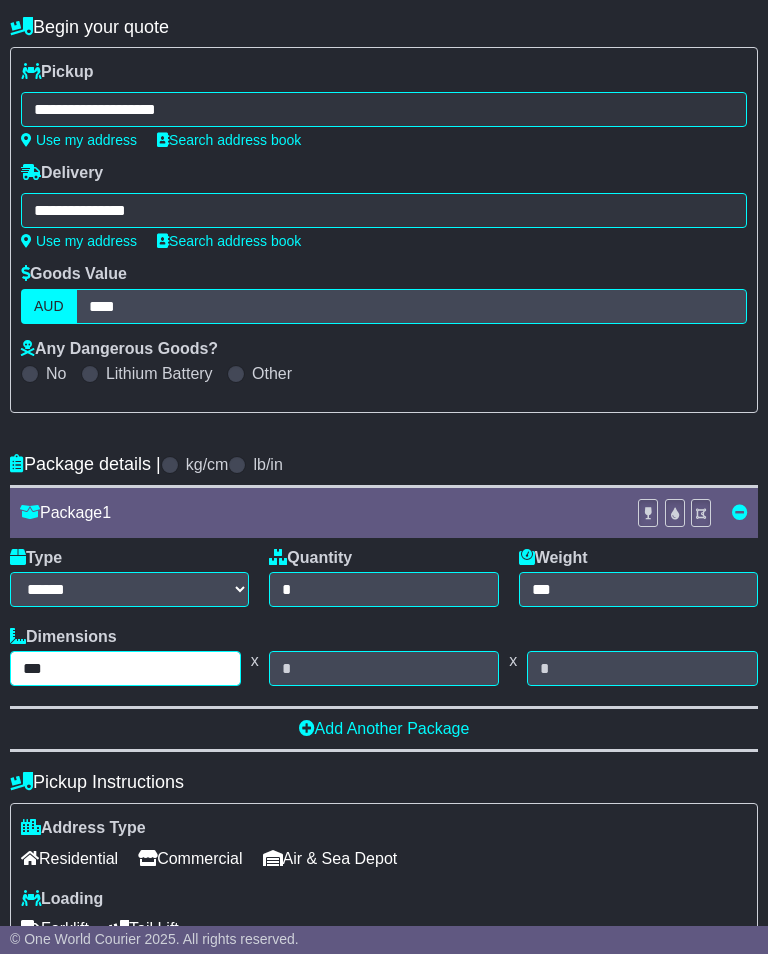 type on "***" 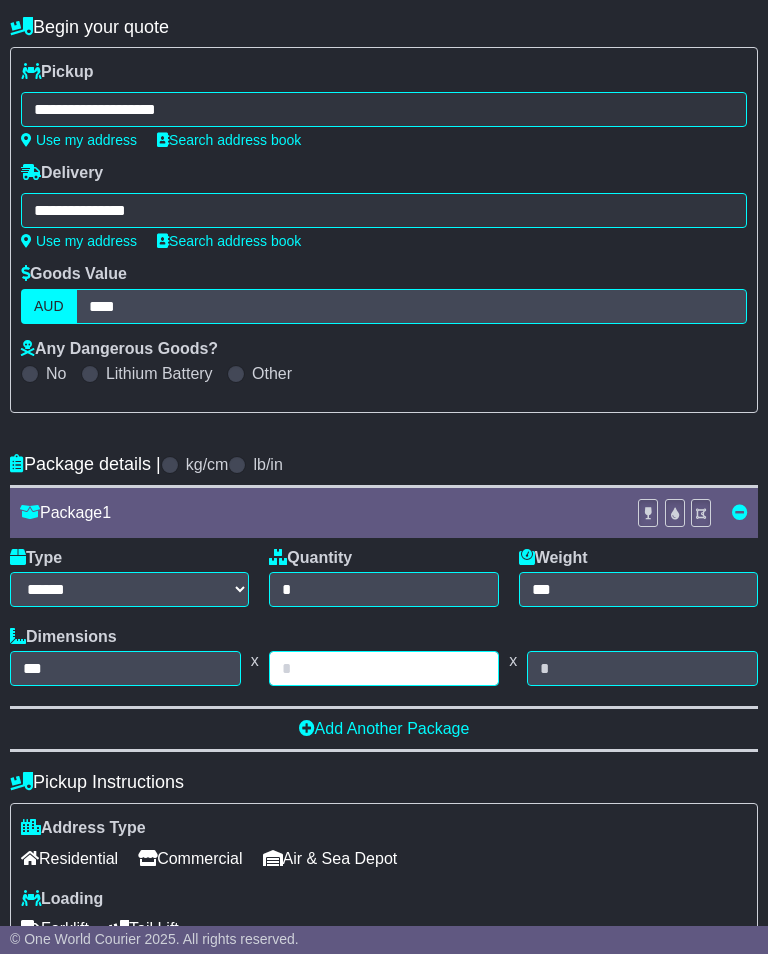 click at bounding box center [384, 668] 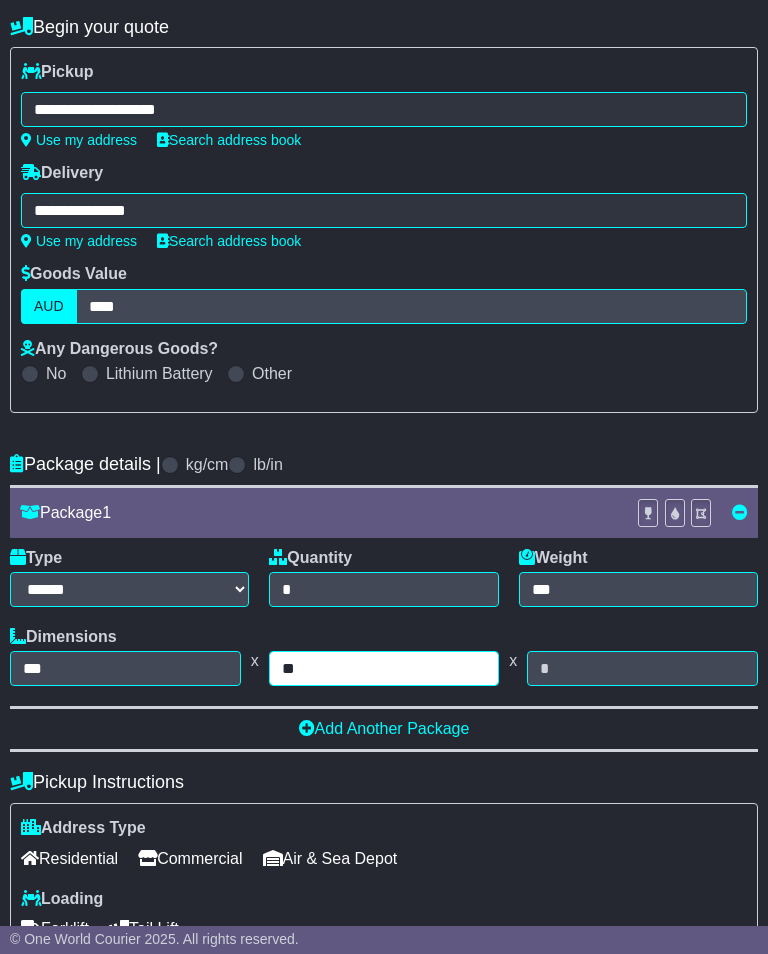 type on "**" 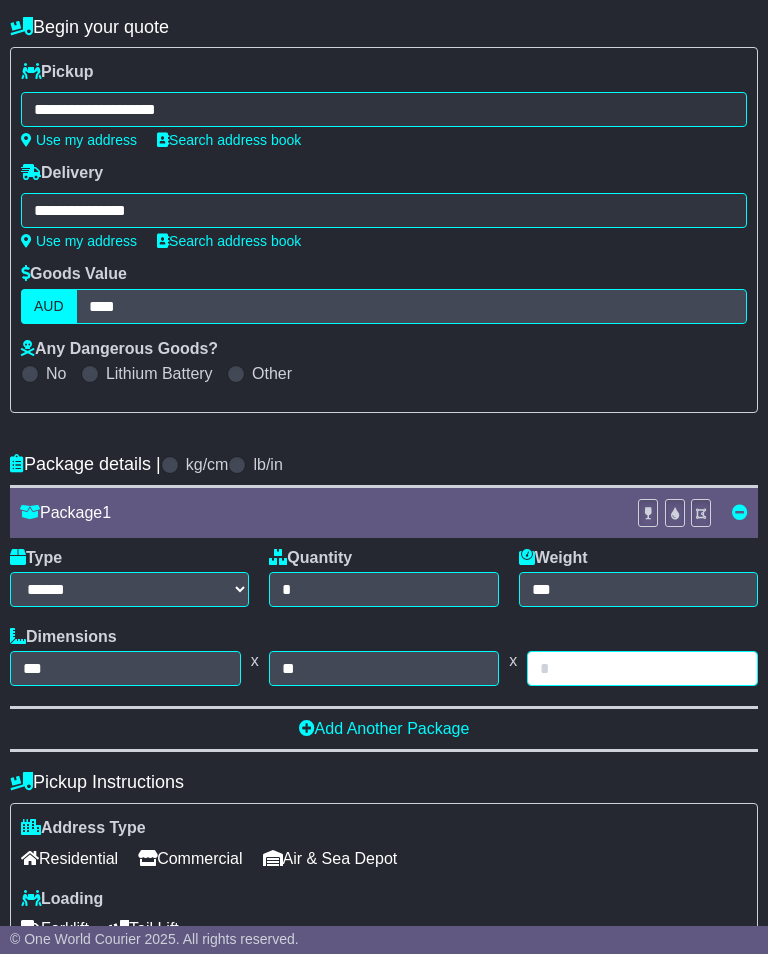 click at bounding box center (642, 668) 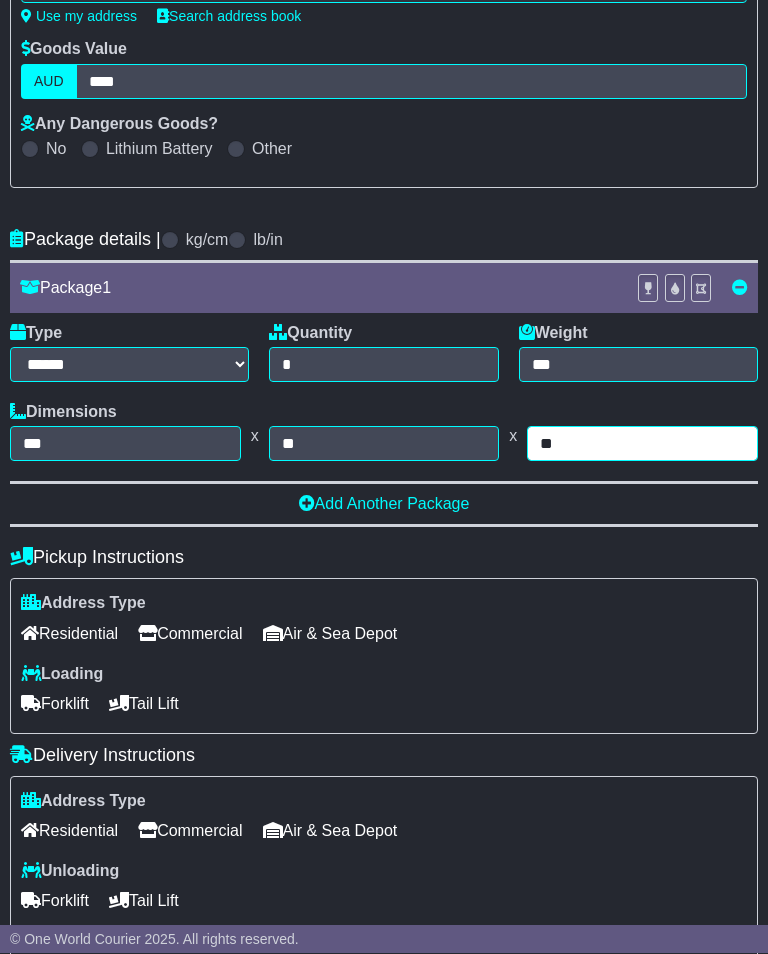 type on "**" 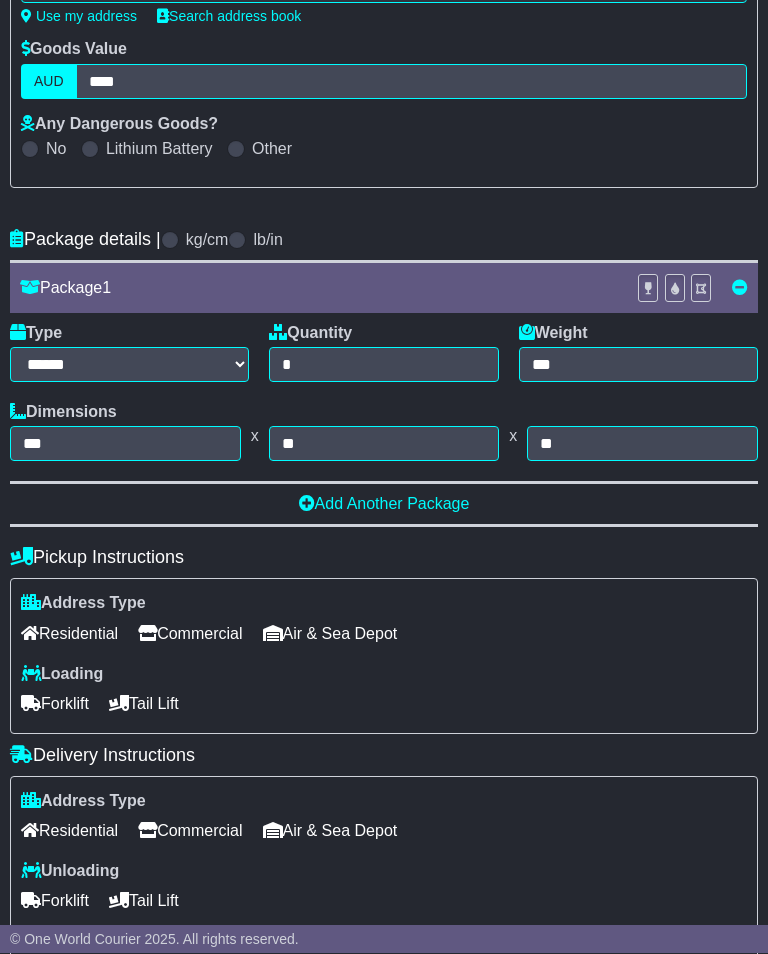 click on "Commercial" at bounding box center [190, 634] 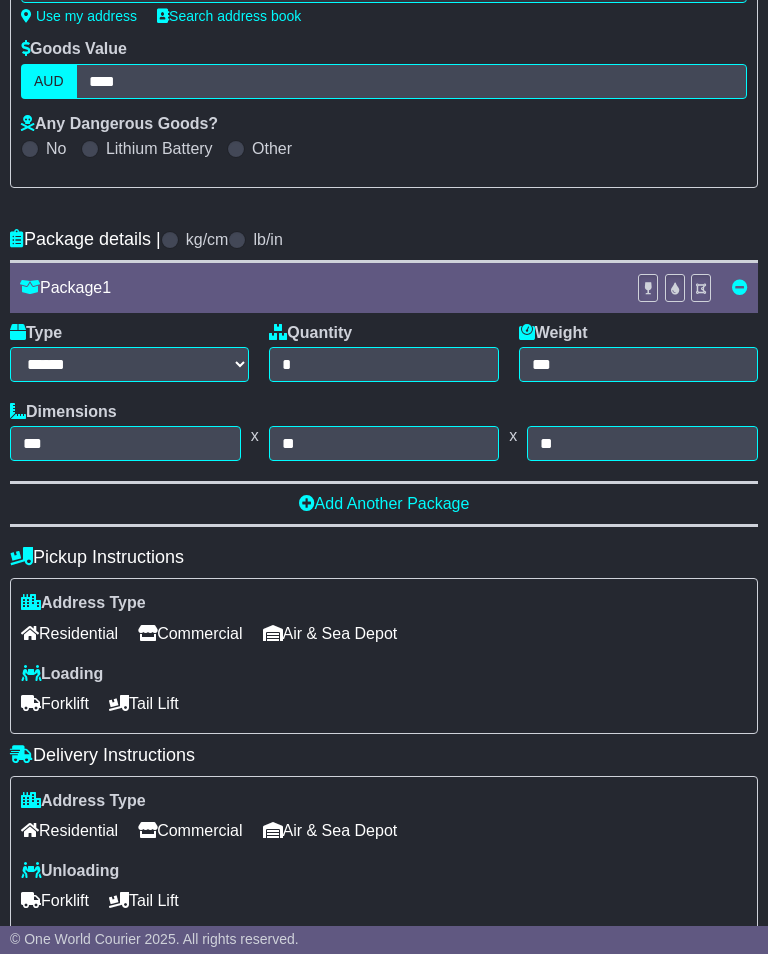 click on "Forklift" at bounding box center [55, 703] 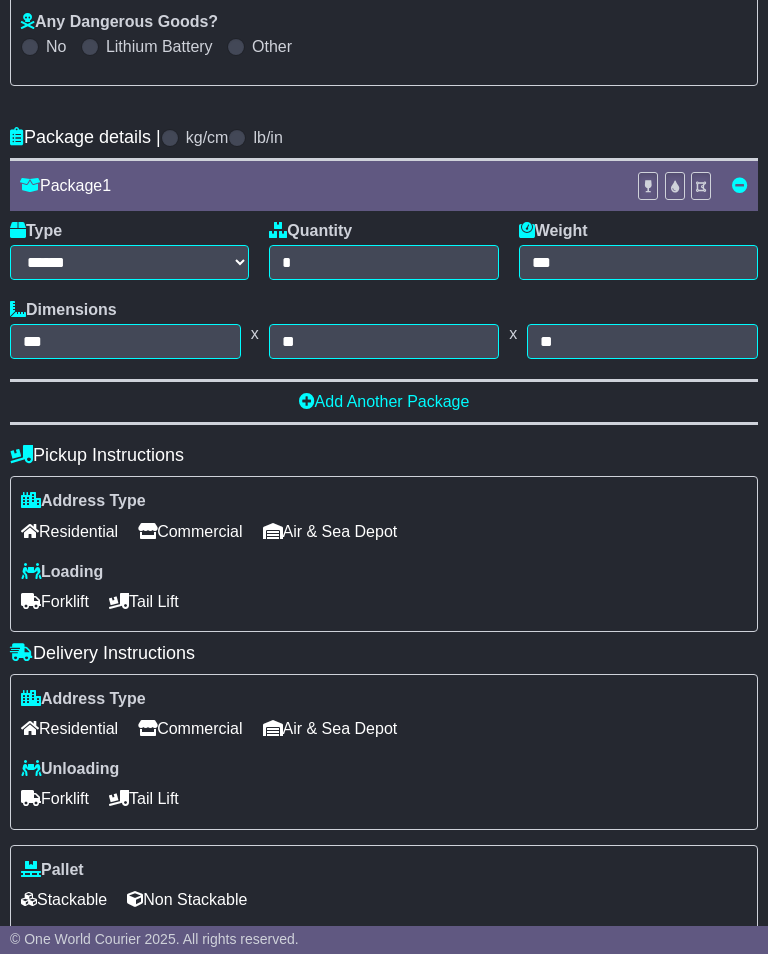 click on "Commercial" at bounding box center (190, 728) 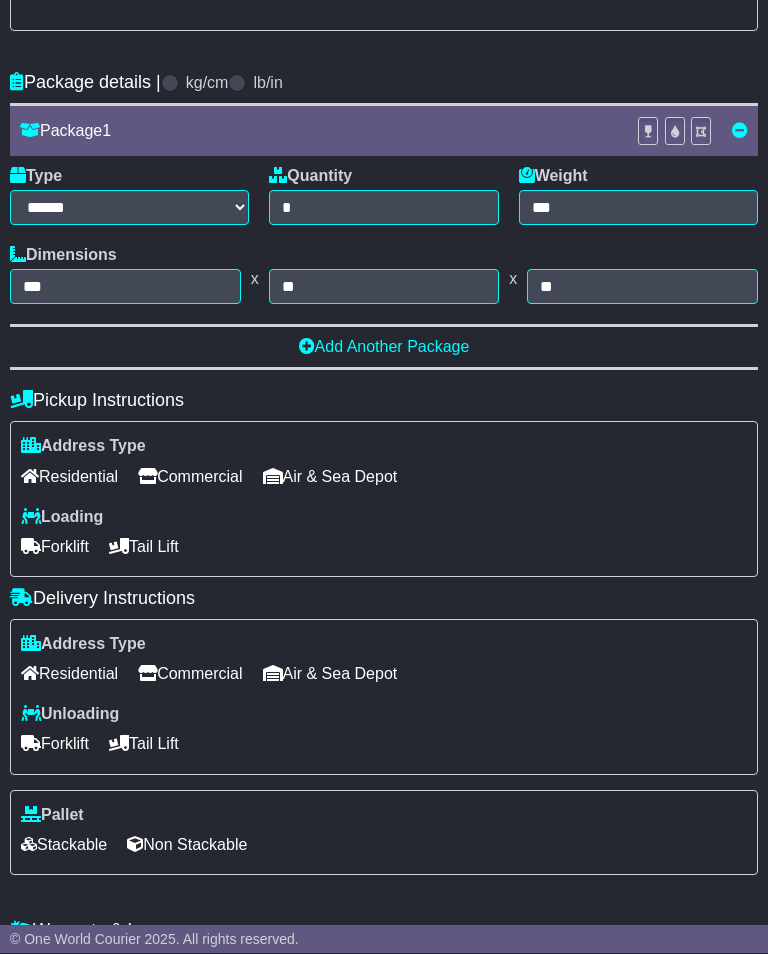 scroll, scrollTop: 574, scrollLeft: 0, axis: vertical 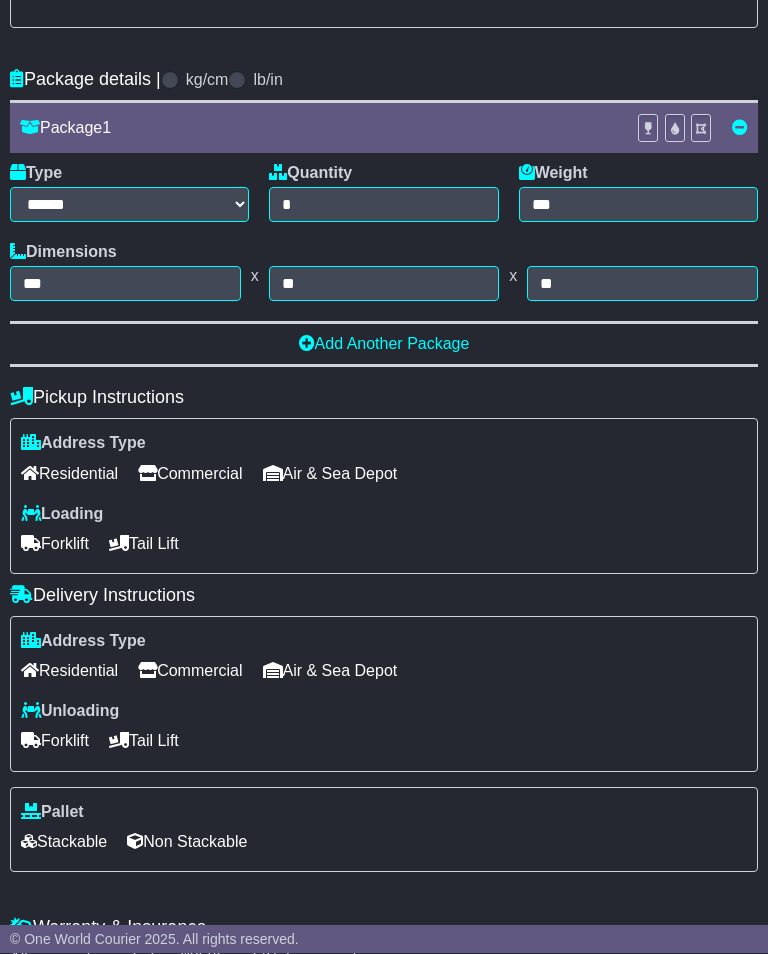 click on "Tail Lift" at bounding box center [144, 741] 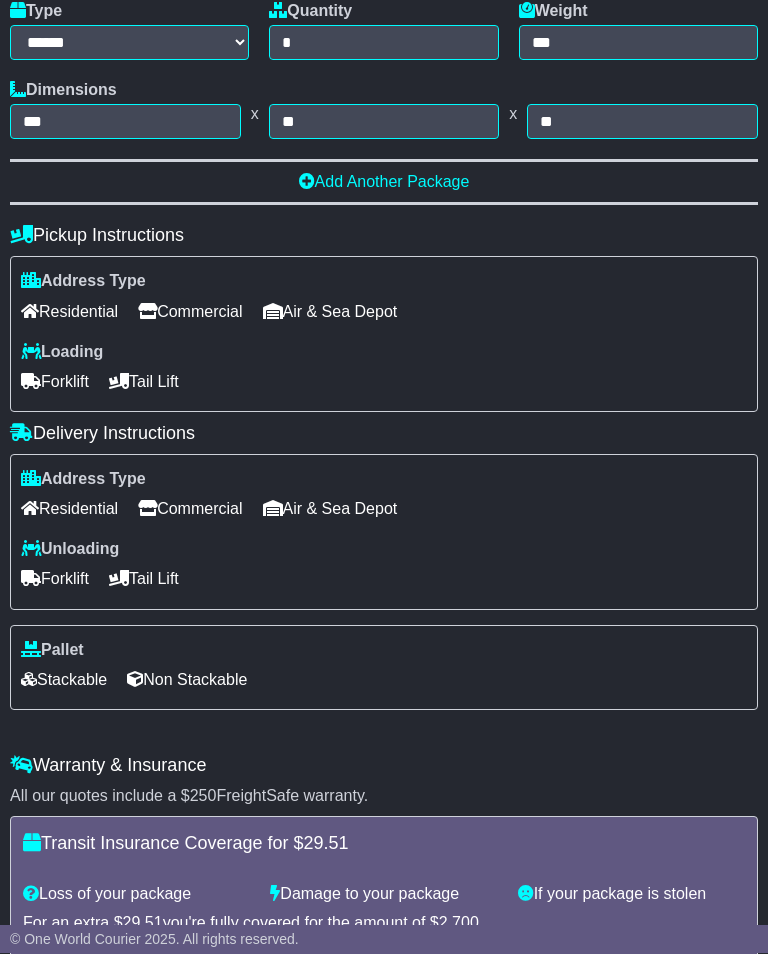 click on "Non Stackable" at bounding box center (187, 680) 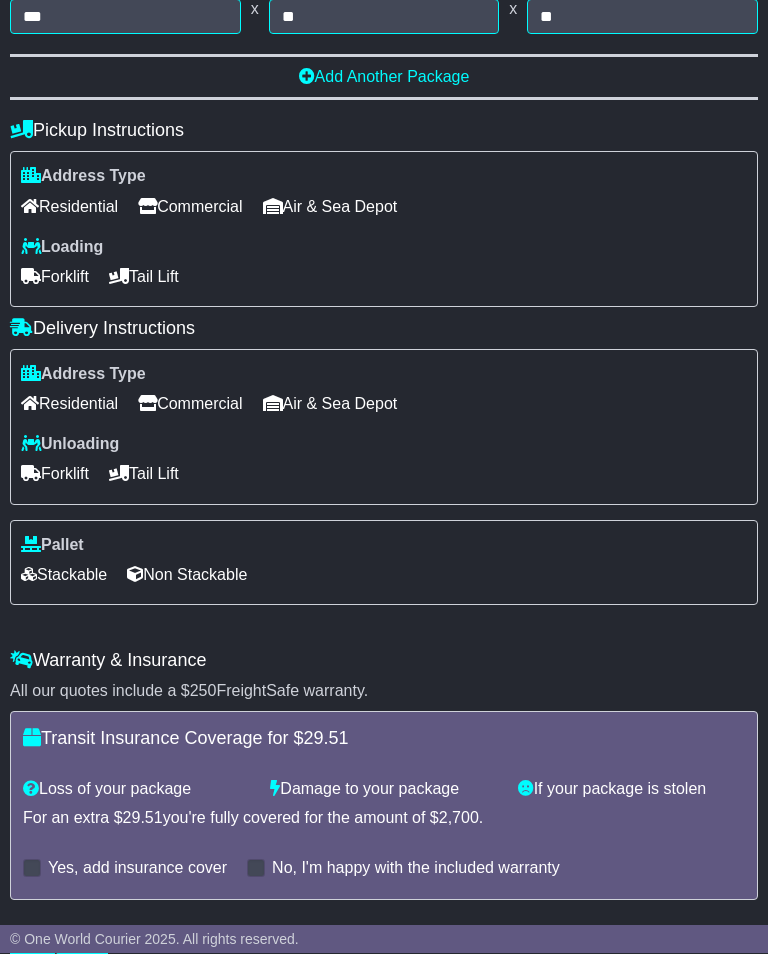 scroll, scrollTop: 960, scrollLeft: 0, axis: vertical 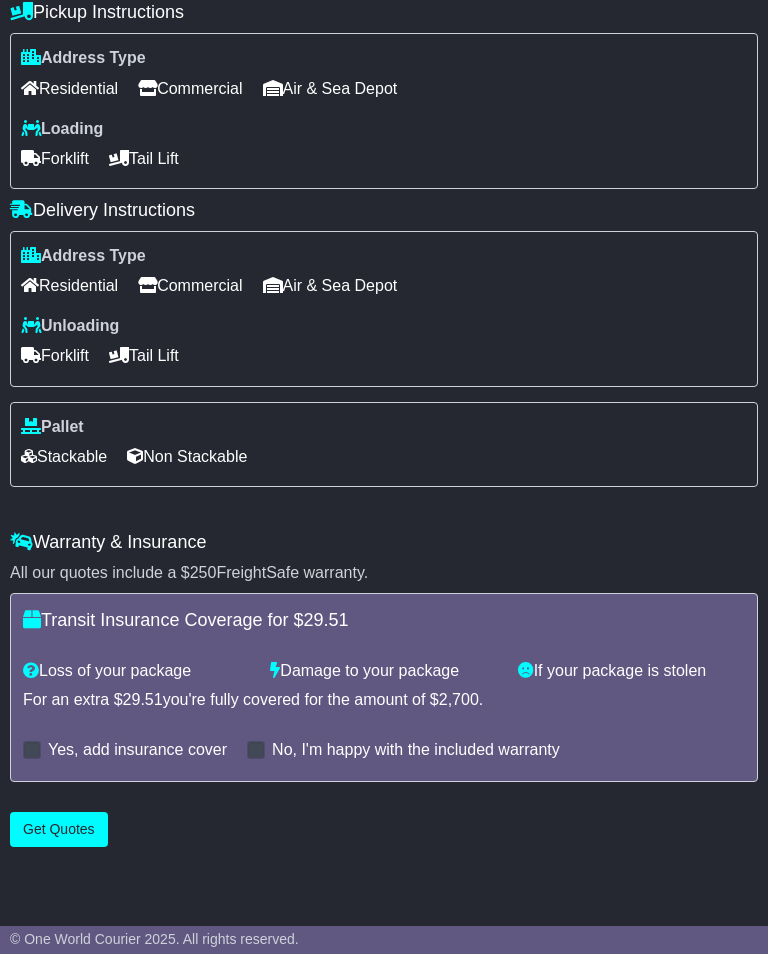click on "Get Quotes" at bounding box center [59, 829] 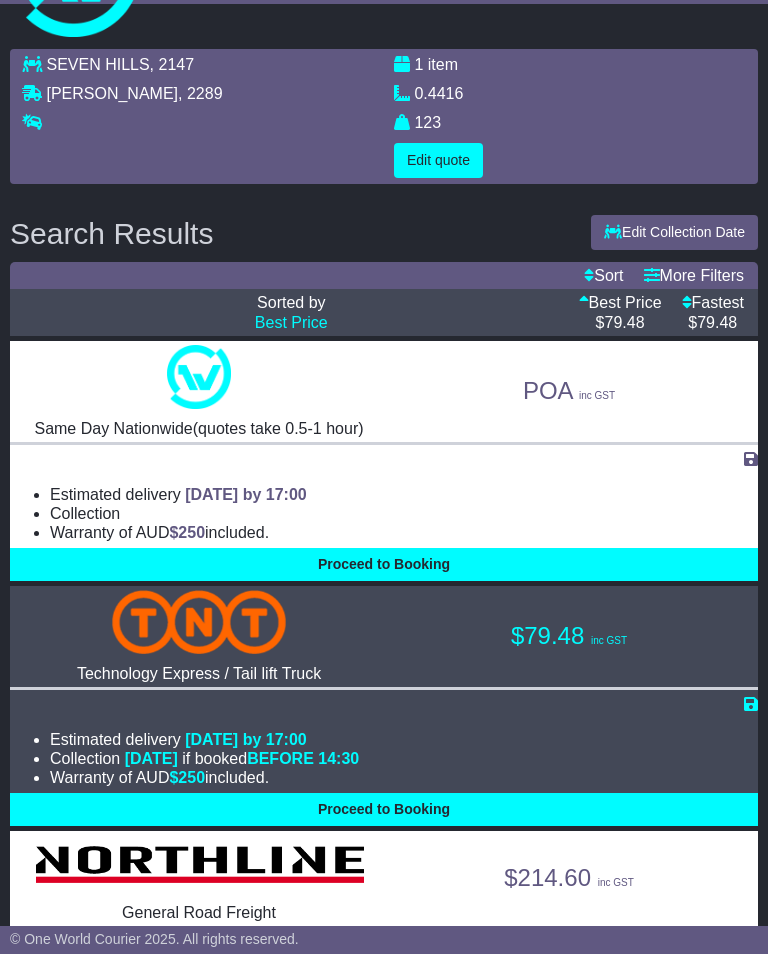 scroll, scrollTop: 105, scrollLeft: 0, axis: vertical 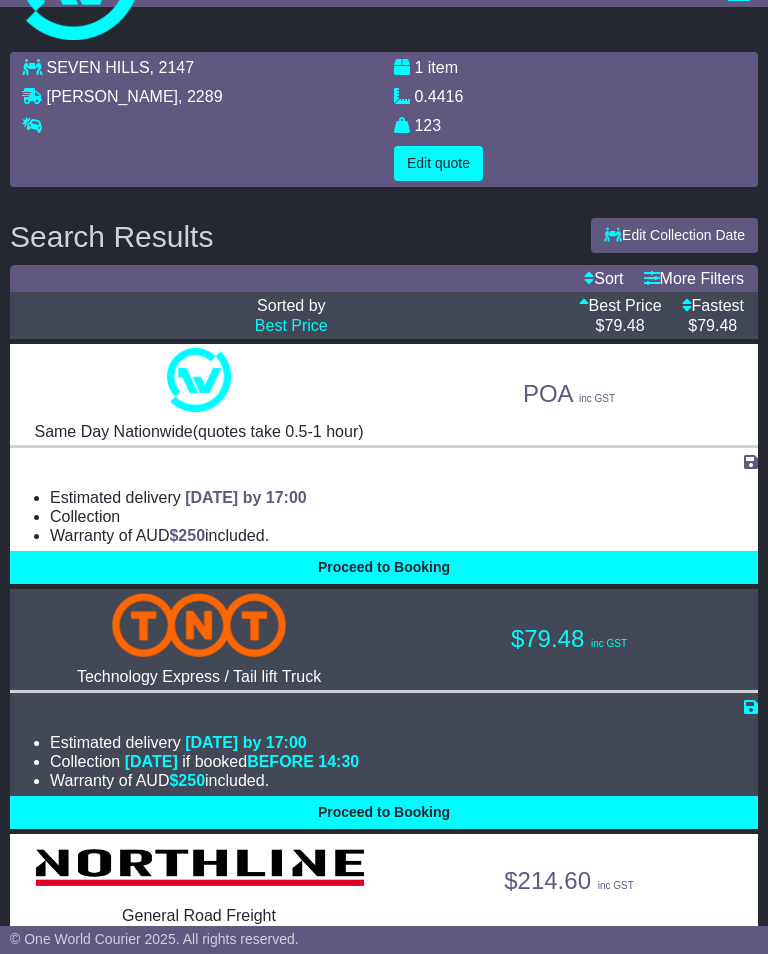 click on "Proceed to Booking" at bounding box center [384, 812] 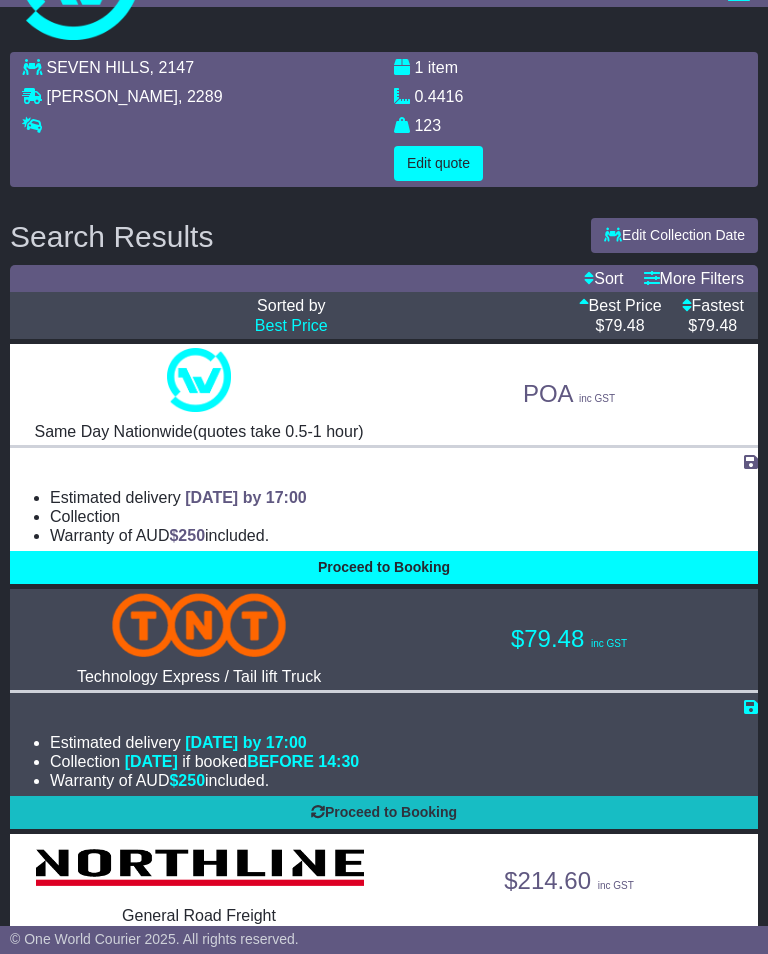 select on "*****" 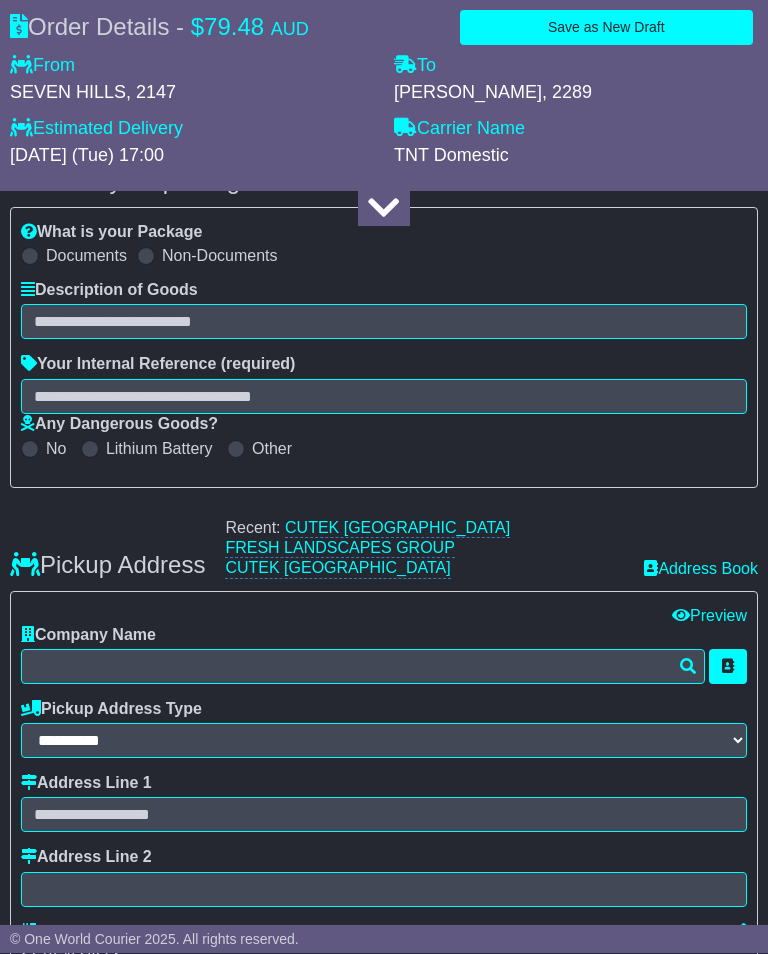 scroll, scrollTop: 270, scrollLeft: 0, axis: vertical 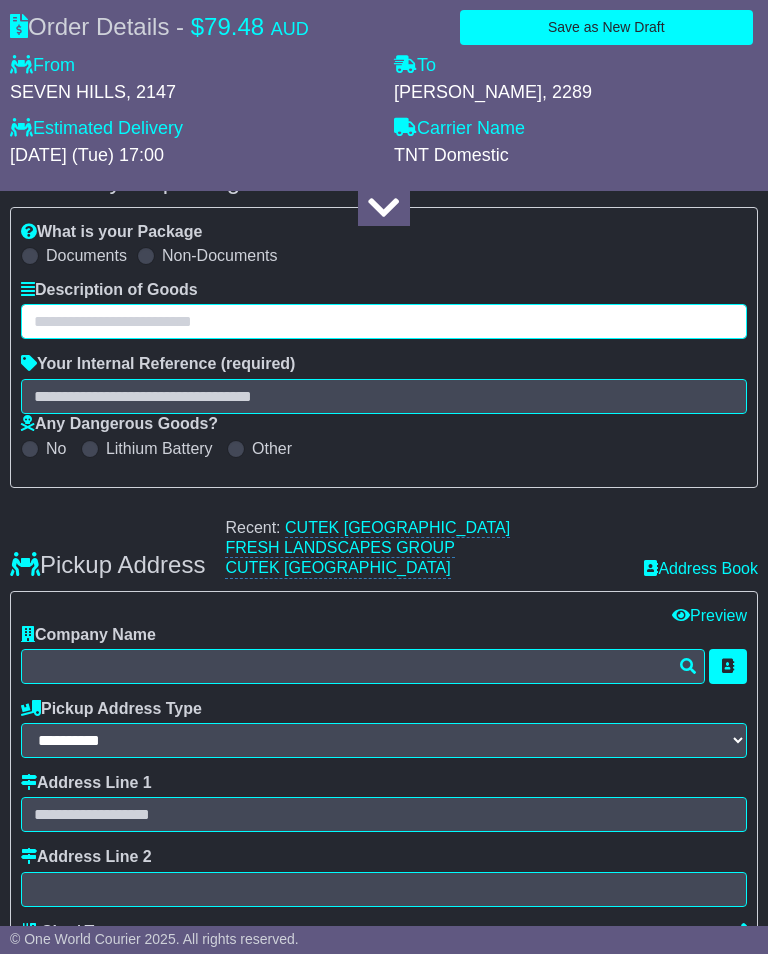 click at bounding box center (384, 321) 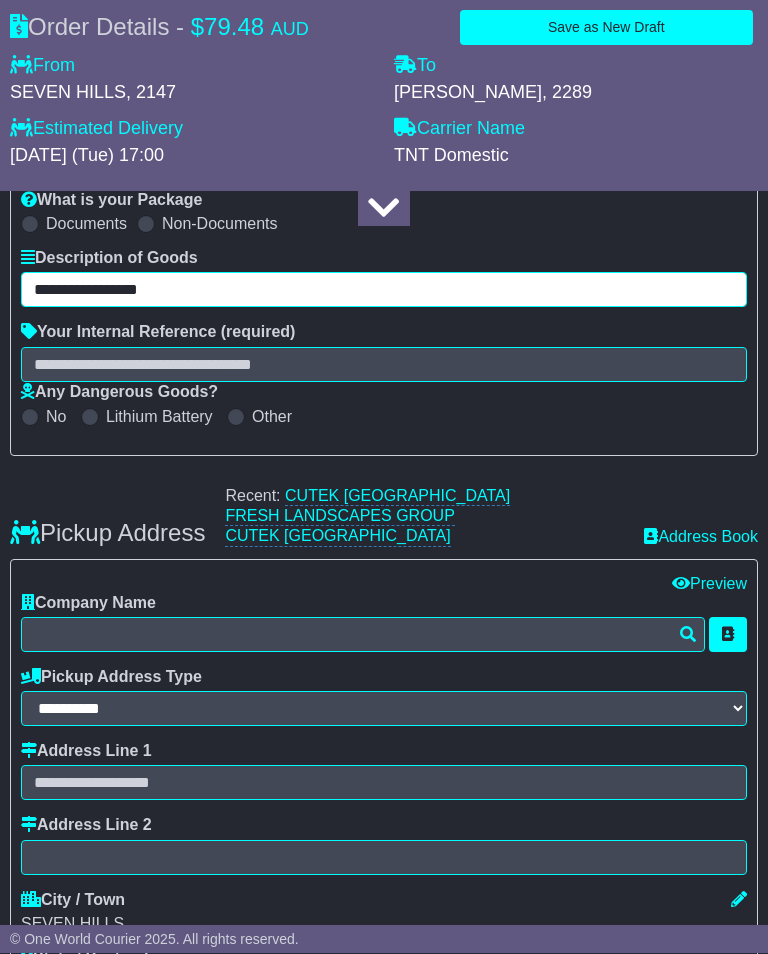 type on "**********" 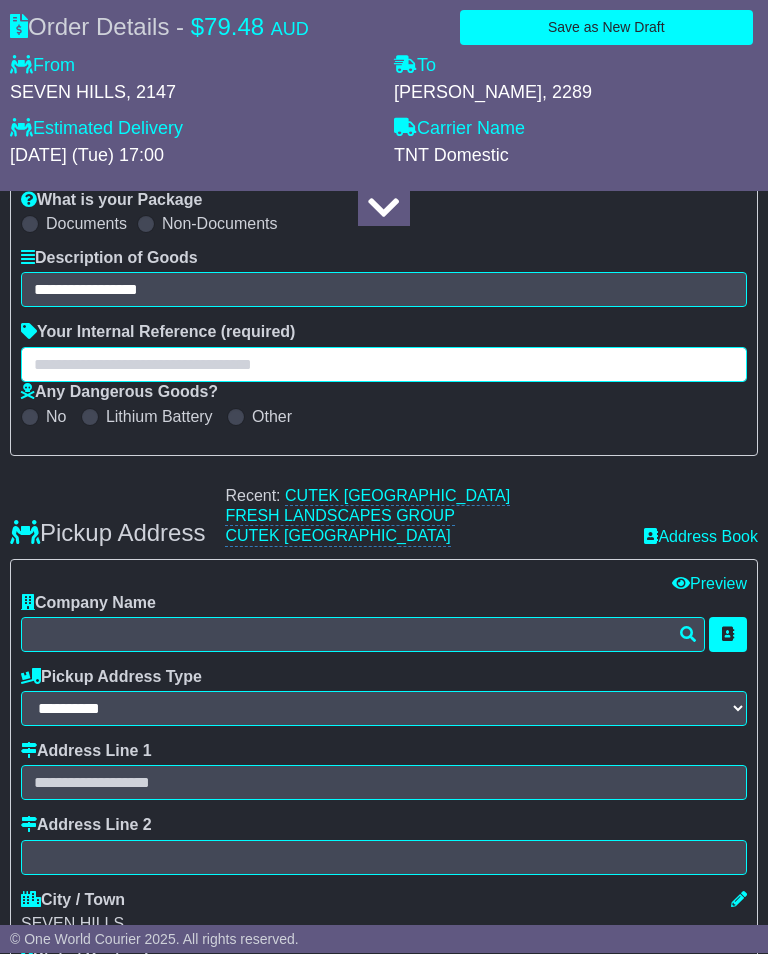 click at bounding box center (384, 365) 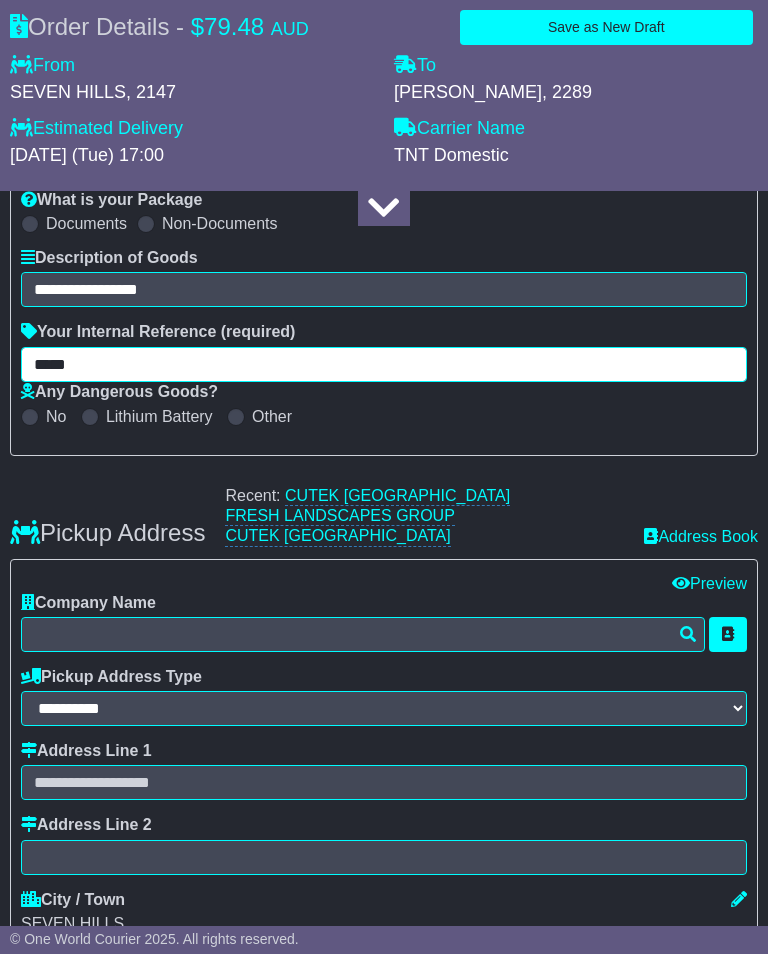 type on "*****" 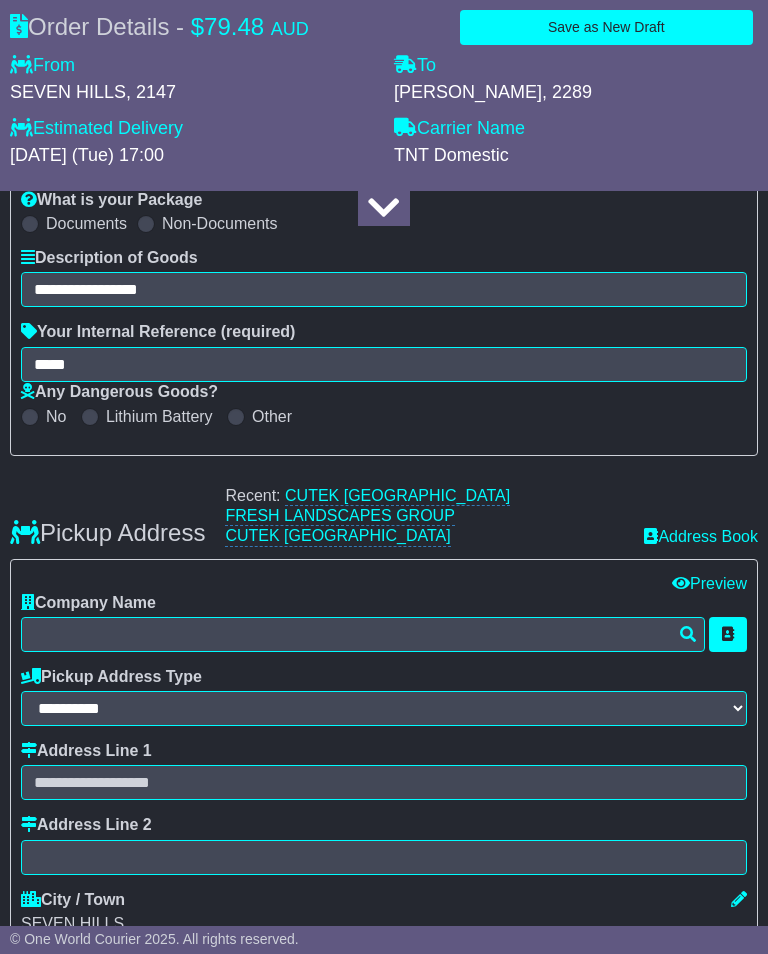click on "CUTEK [GEOGRAPHIC_DATA]" at bounding box center [397, 496] 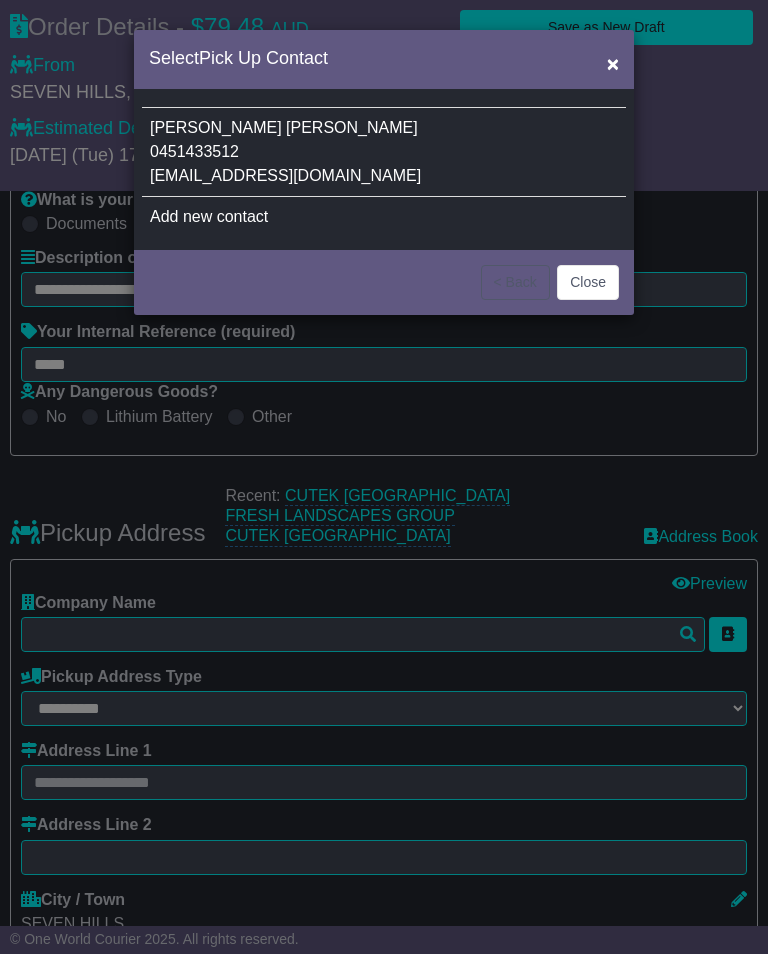 click on "Julio   Mendoza-Correa
0451433512
nswdispatch@cutekaustralia.com.au" at bounding box center [384, 152] 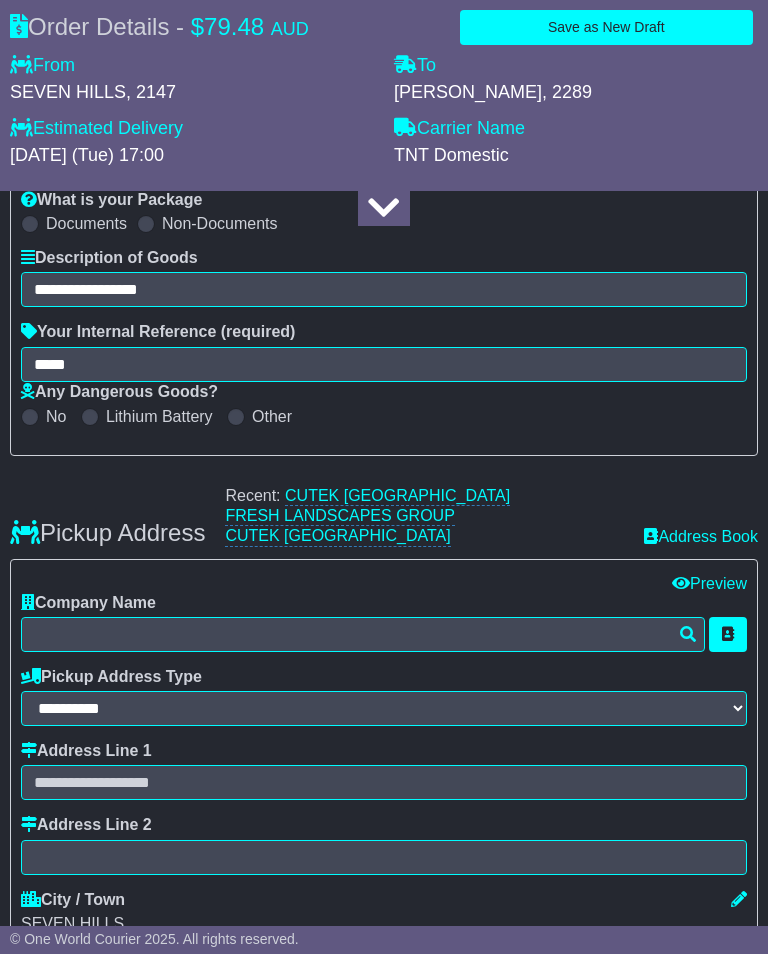 type on "**********" 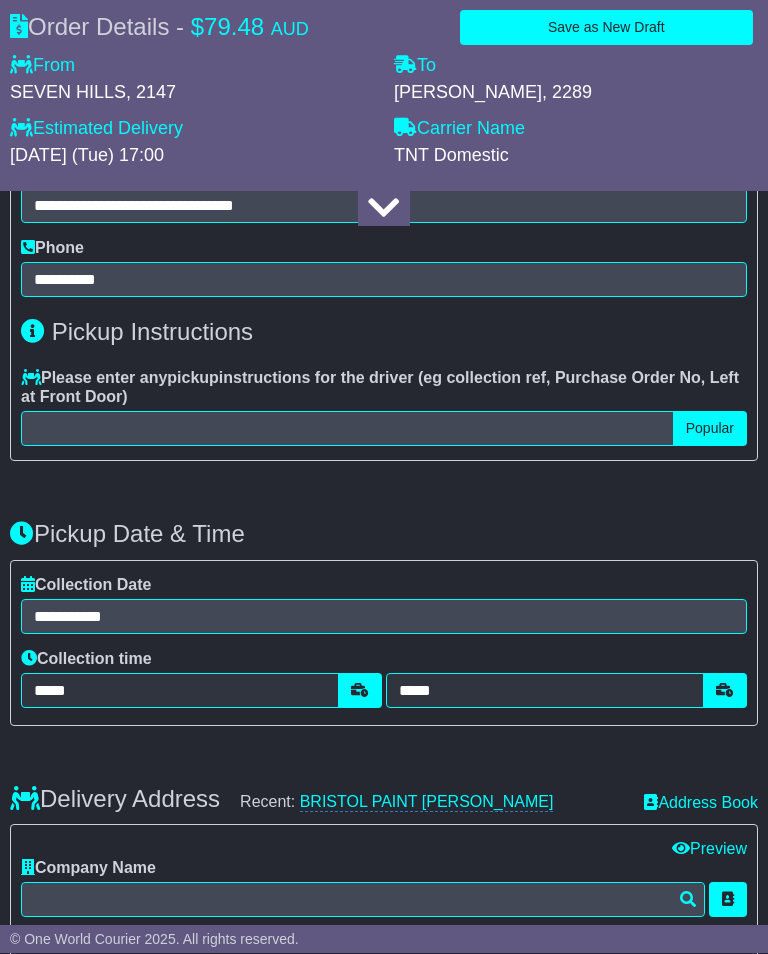 scroll, scrollTop: 1292, scrollLeft: 0, axis: vertical 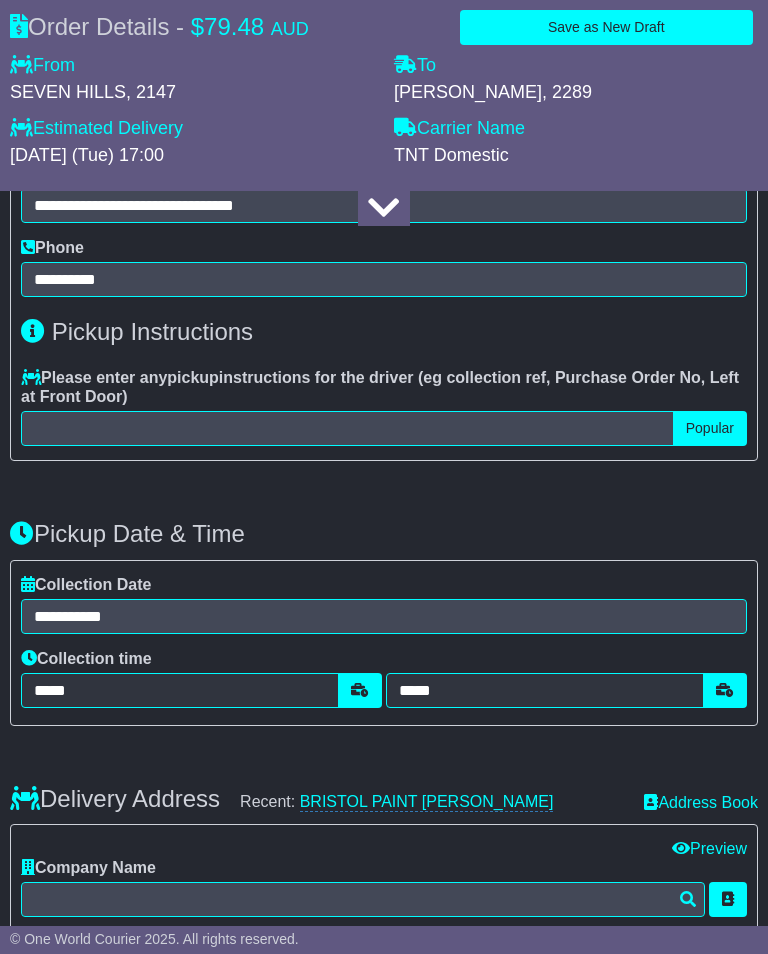 click on "BRISTOL PAINT KOTARA" at bounding box center [427, 802] 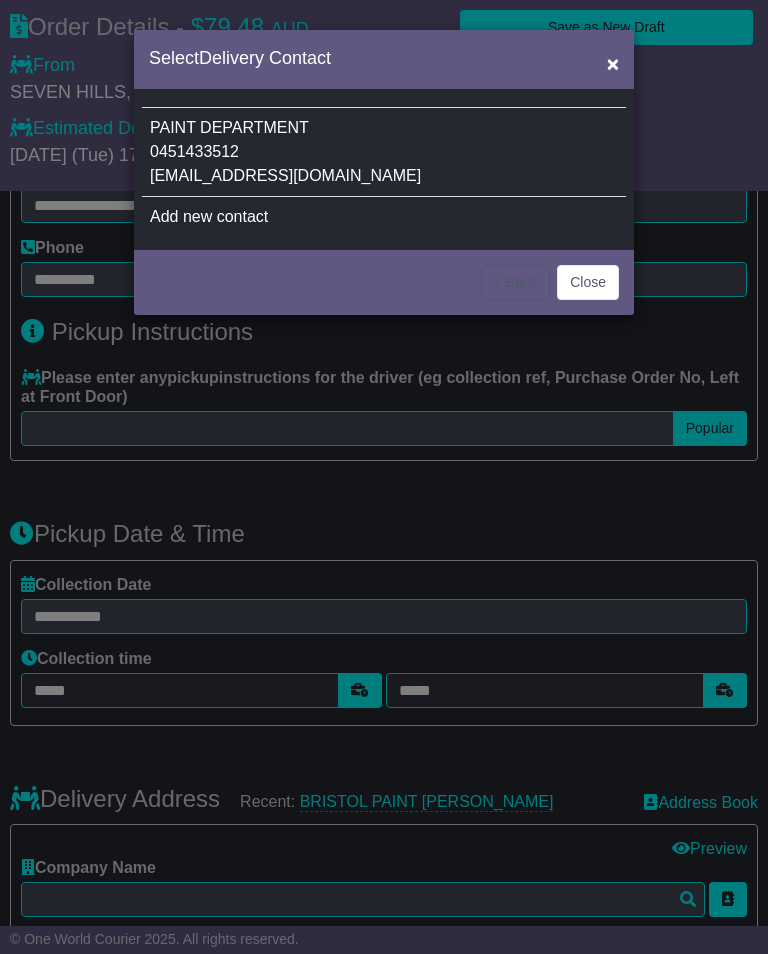 click on "PAINT   DEPARTMENT
0451433512
nswdispatch@cutekaustralia.com.au" at bounding box center (384, 152) 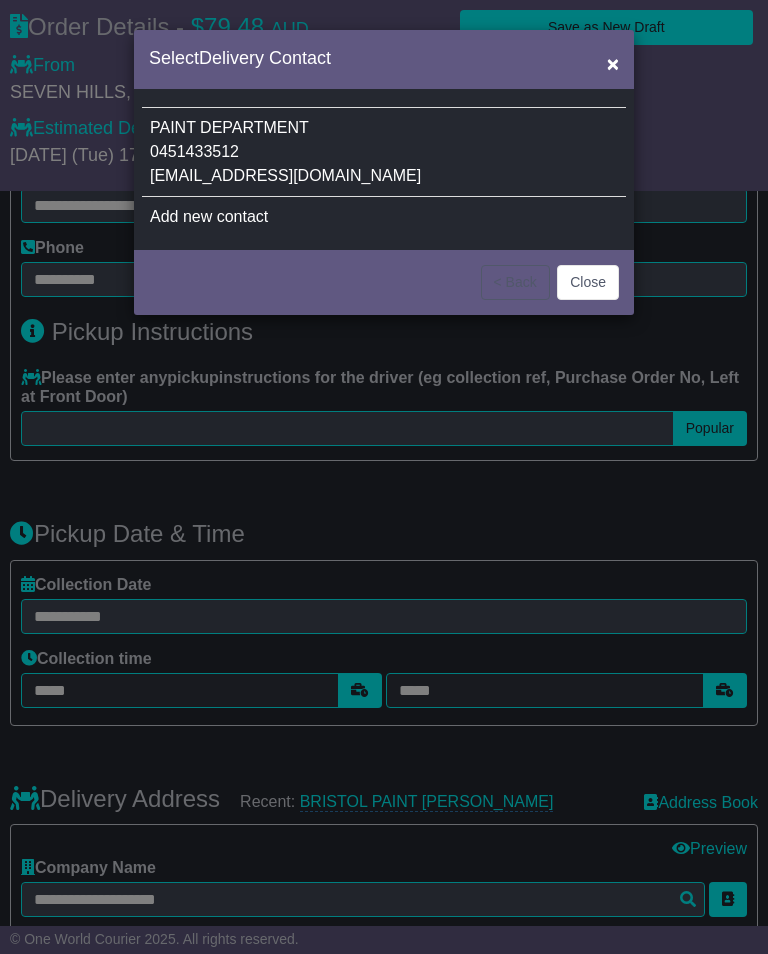 type on "**********" 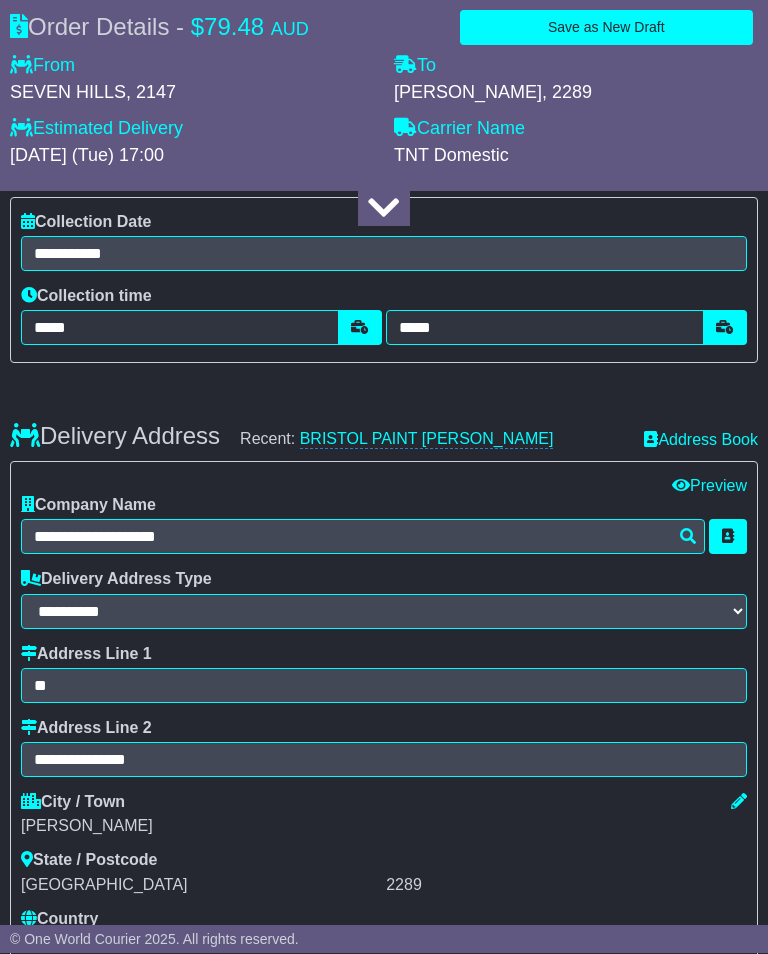 scroll, scrollTop: 1655, scrollLeft: 0, axis: vertical 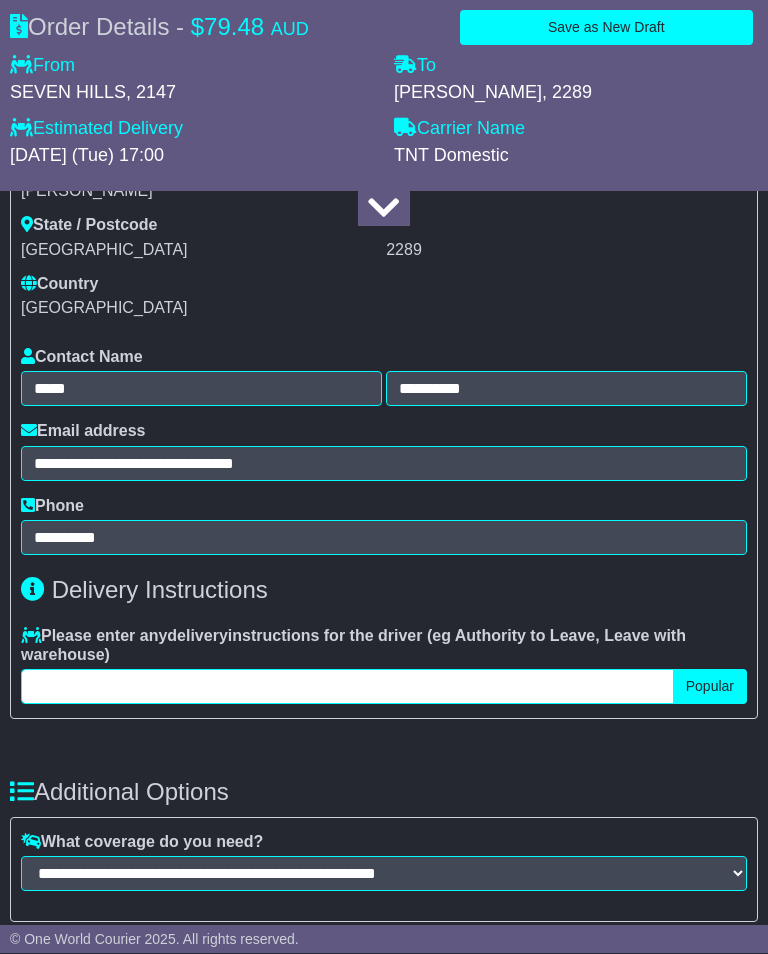 click at bounding box center (347, 687) 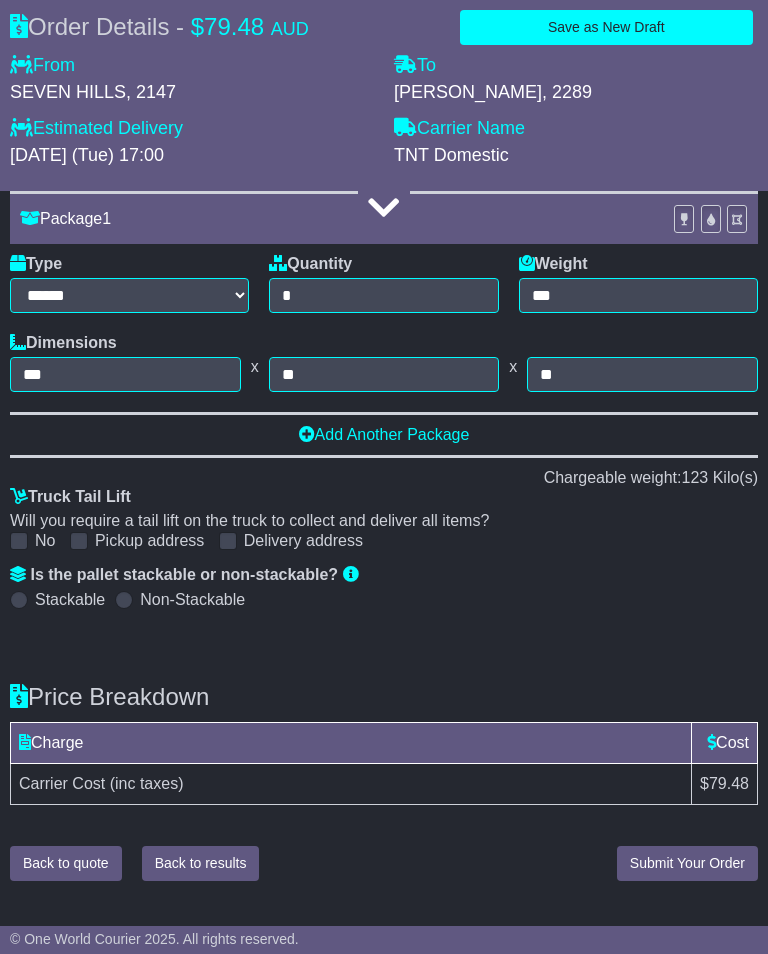 scroll, scrollTop: 3370, scrollLeft: 0, axis: vertical 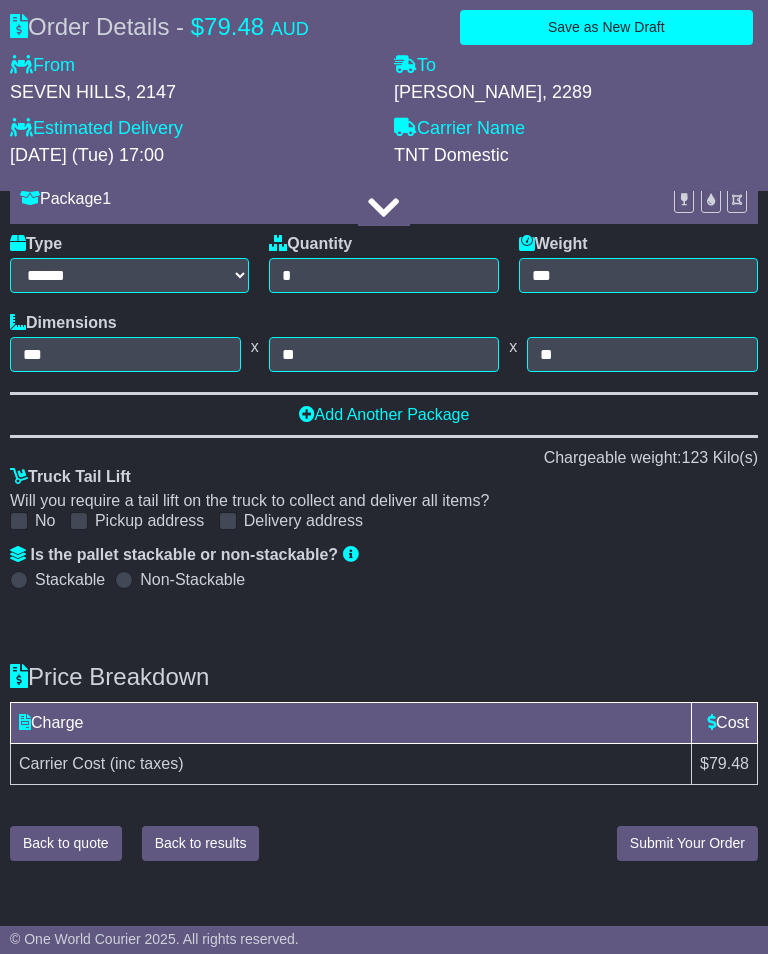 type on "**********" 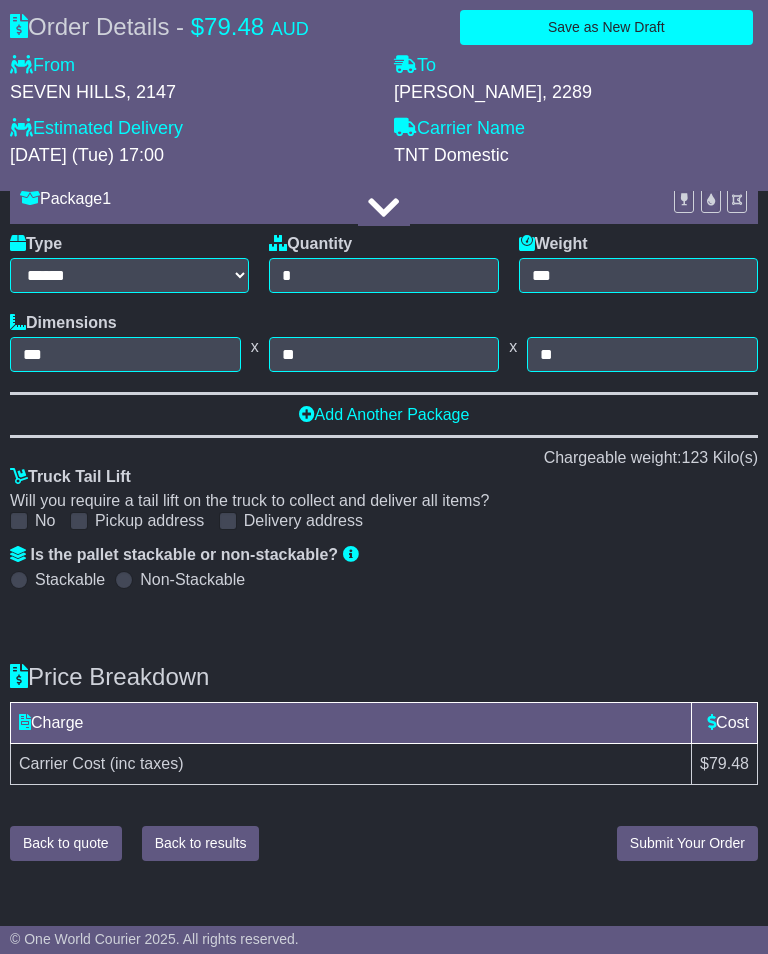 click on "Submit Your Order" at bounding box center [687, 843] 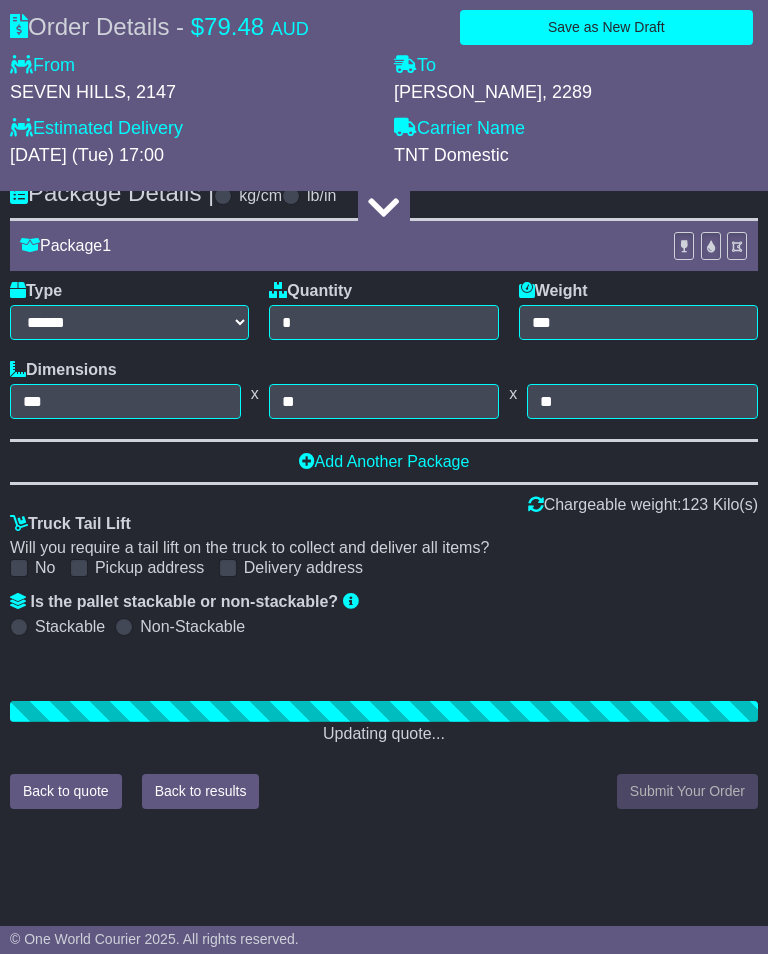 scroll, scrollTop: 3271, scrollLeft: 0, axis: vertical 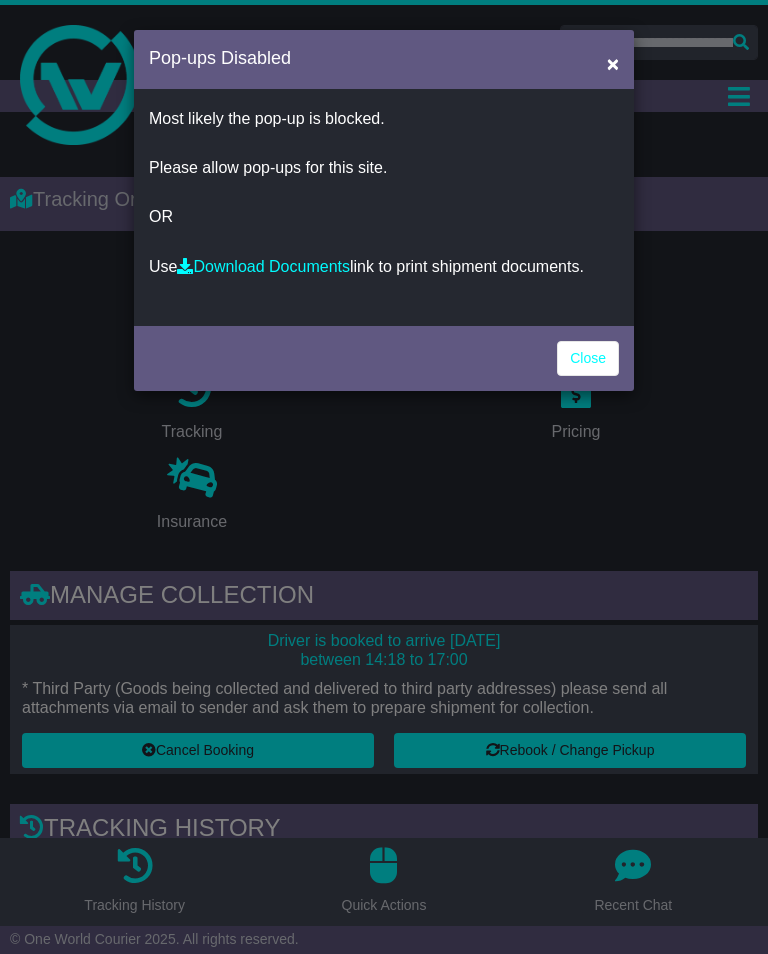 click on "Download Documents" at bounding box center [263, 266] 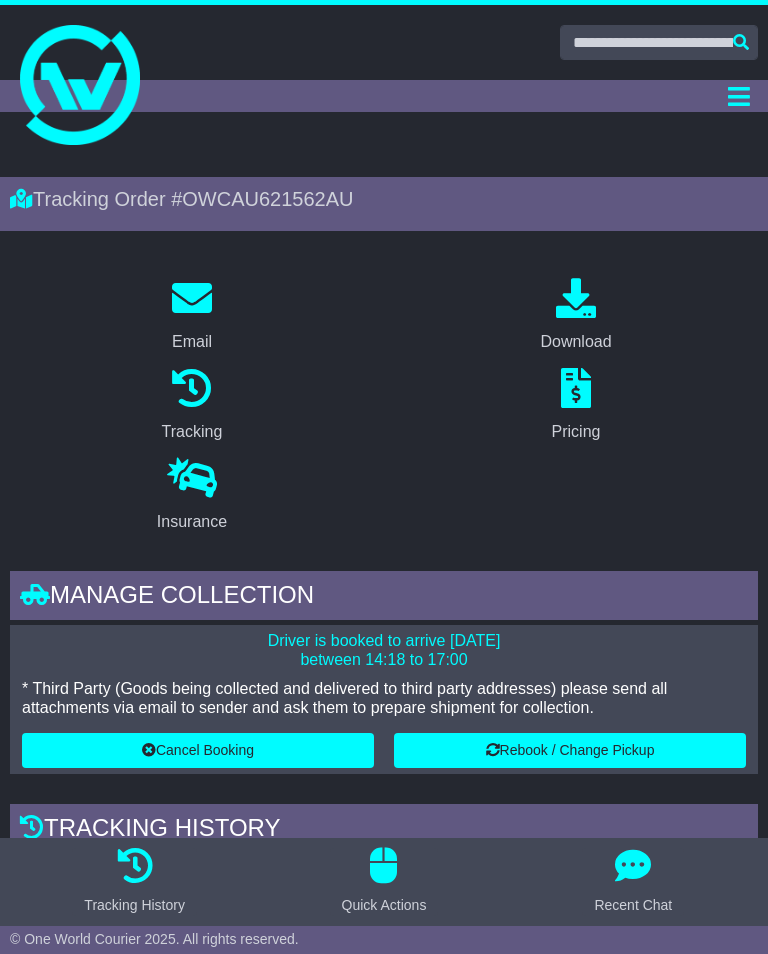 click on "Dashboard
Quote/Book
Domestic
International
Saved Quotes
Drafts
Domestic Quote / Book
International Quote / Book
Saved Quotes
Drafts
Tracking
Financials
Support
Settings
Settings
Address Book
Settings" at bounding box center (384, 96) 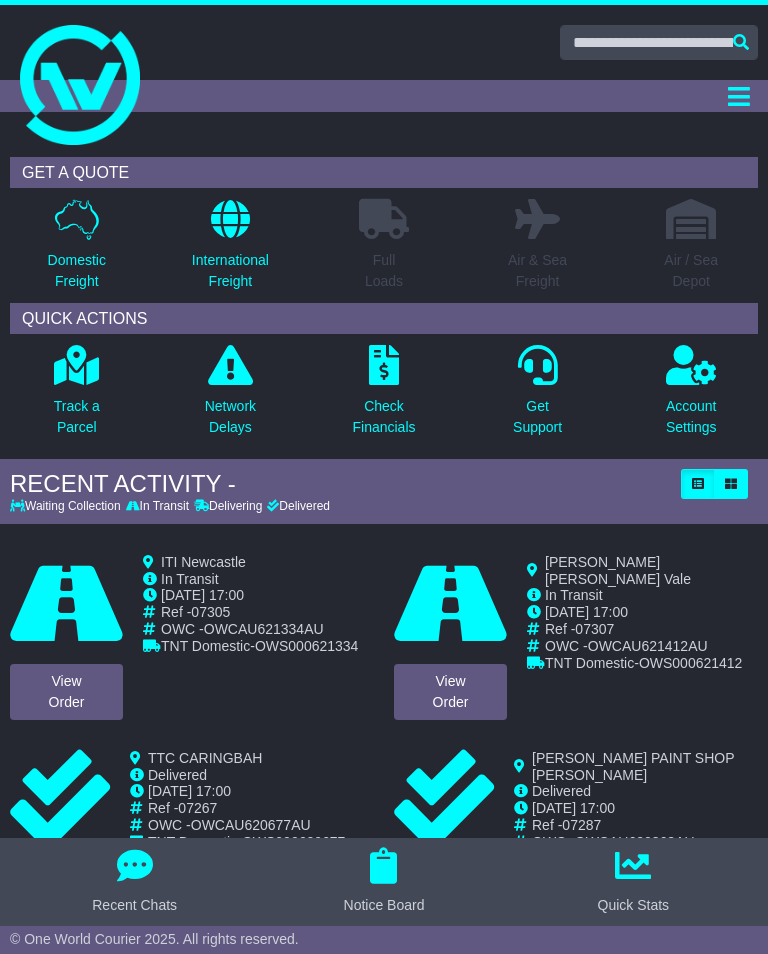 scroll, scrollTop: 0, scrollLeft: 0, axis: both 